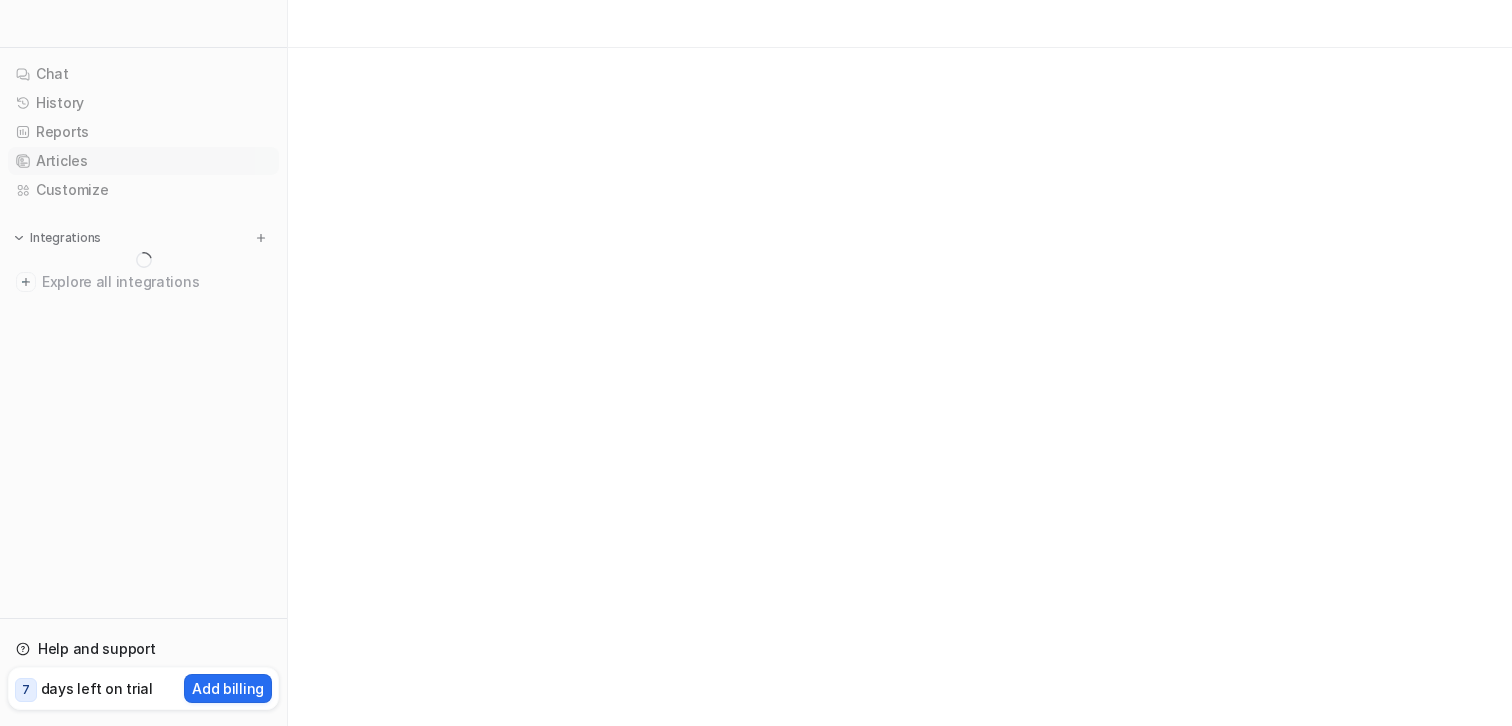 scroll, scrollTop: 0, scrollLeft: 0, axis: both 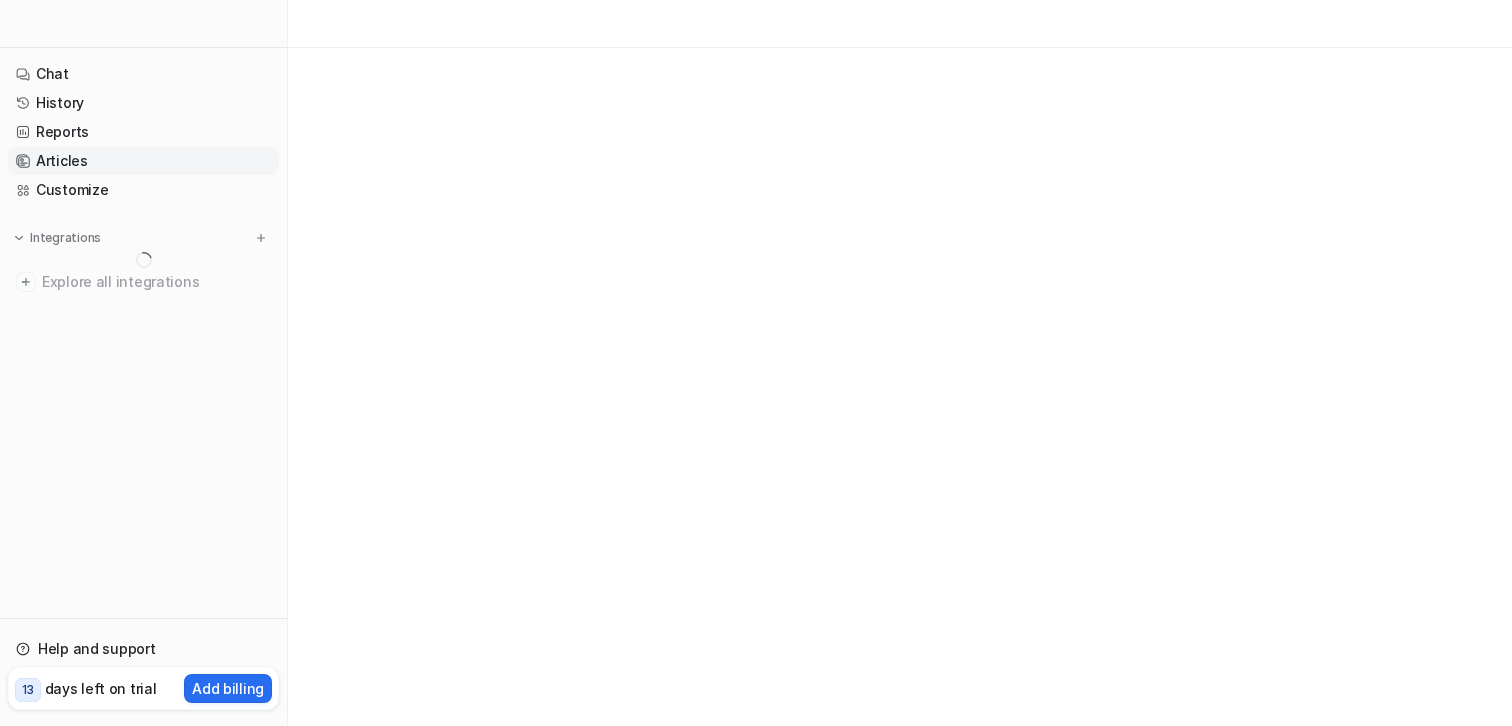 click on "Articles" at bounding box center (143, 161) 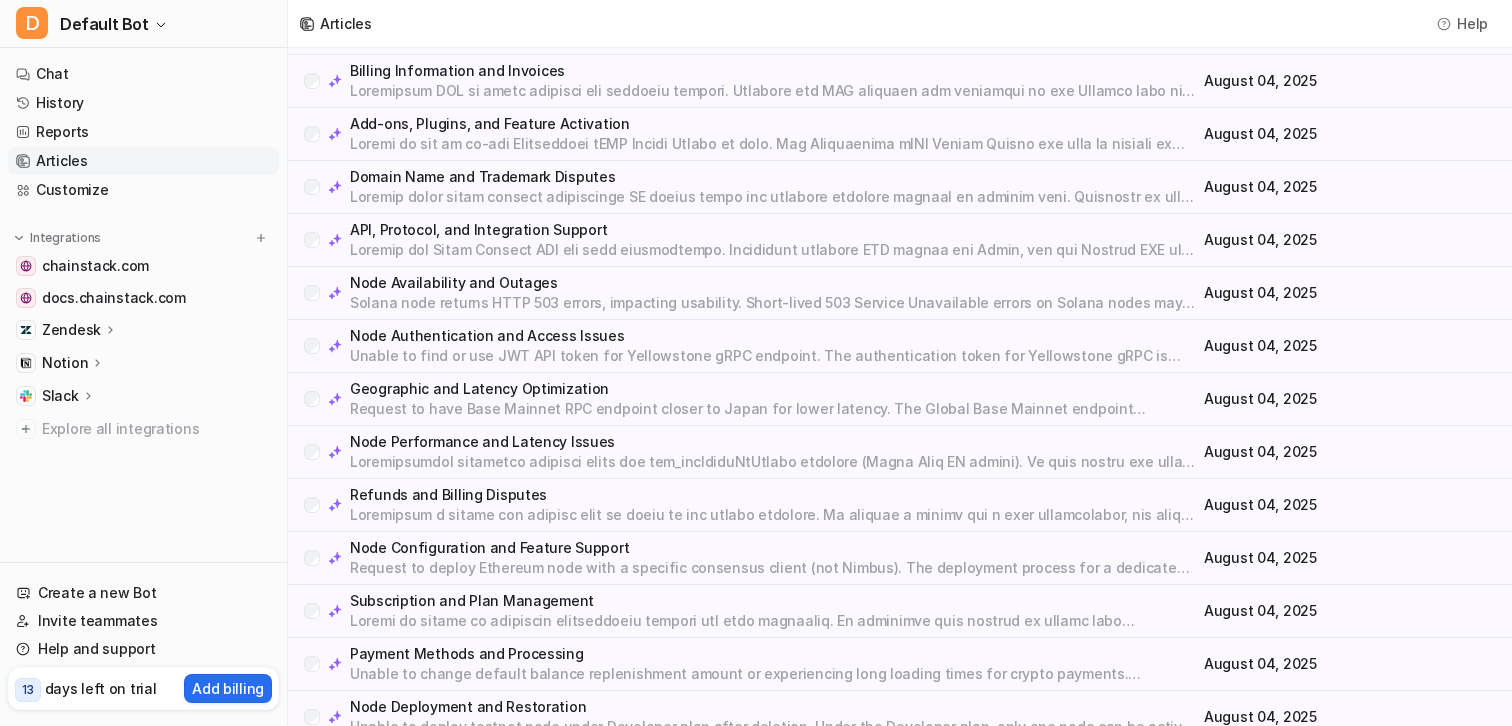 scroll, scrollTop: 0, scrollLeft: 0, axis: both 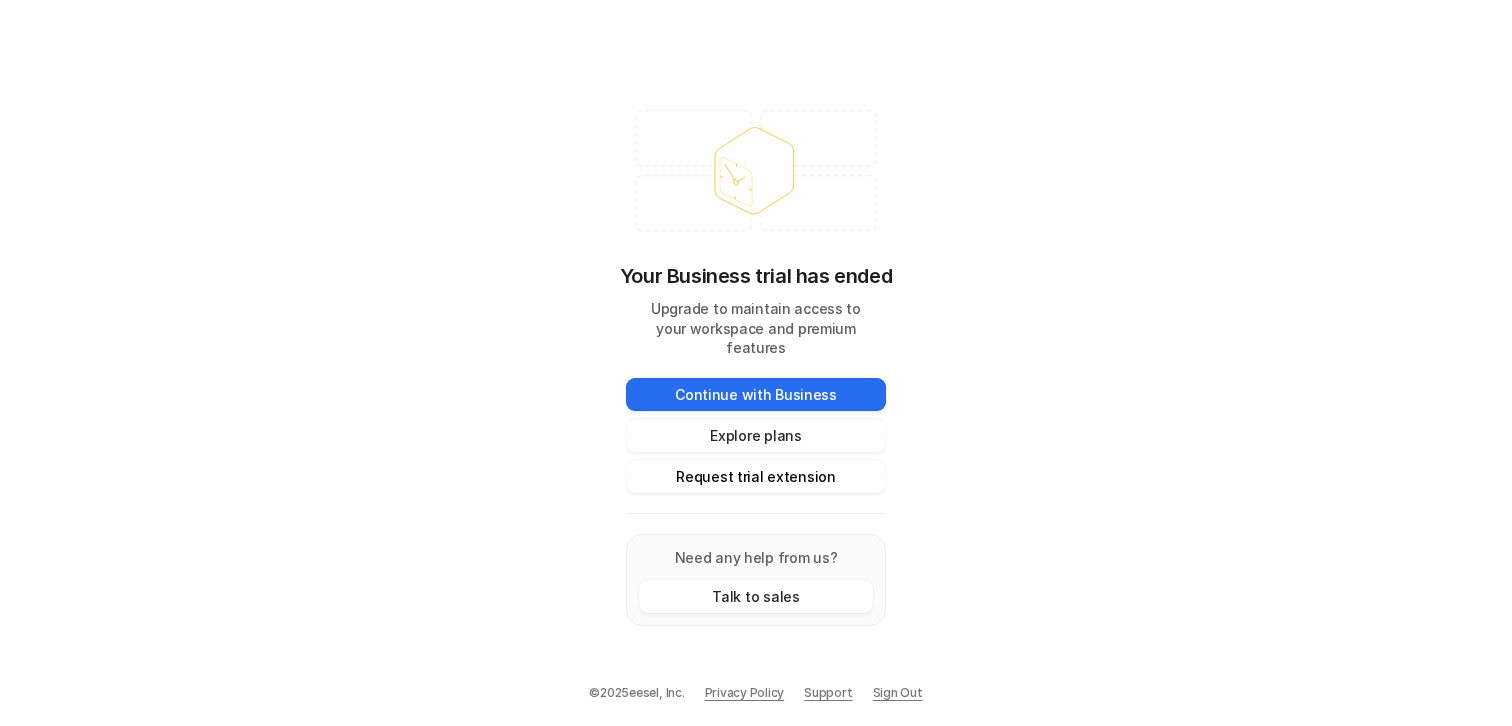 click on "Request trial extension" at bounding box center [756, 476] 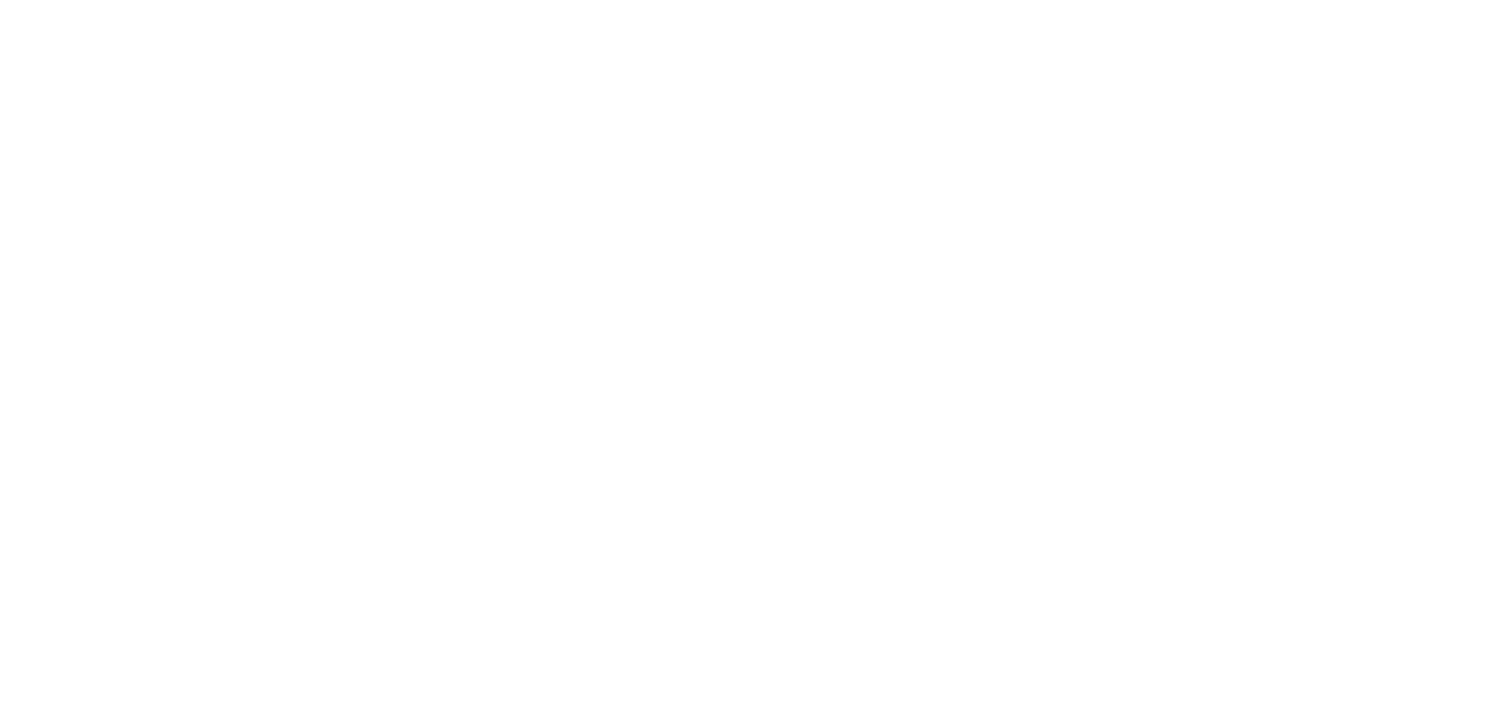 scroll, scrollTop: 0, scrollLeft: 0, axis: both 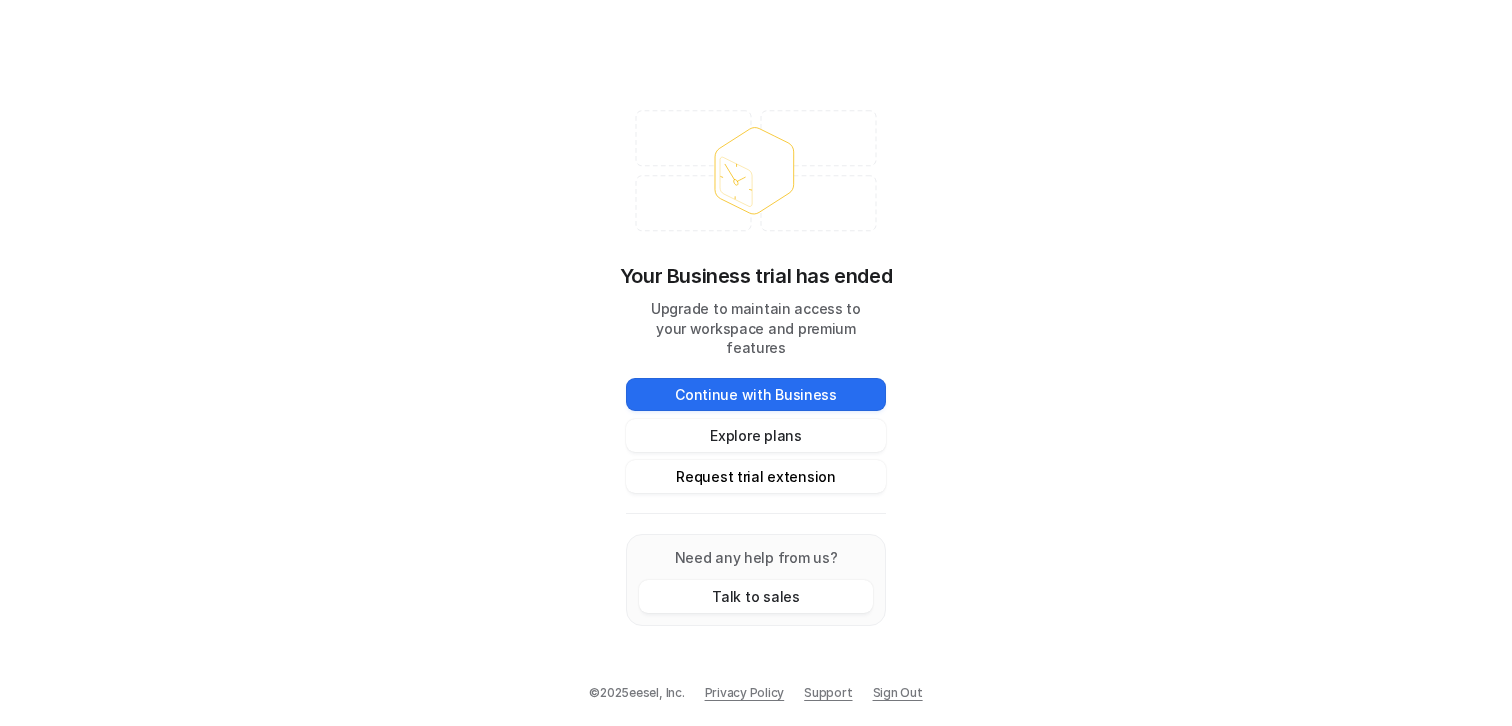 click on "Request trial extension" at bounding box center (756, 476) 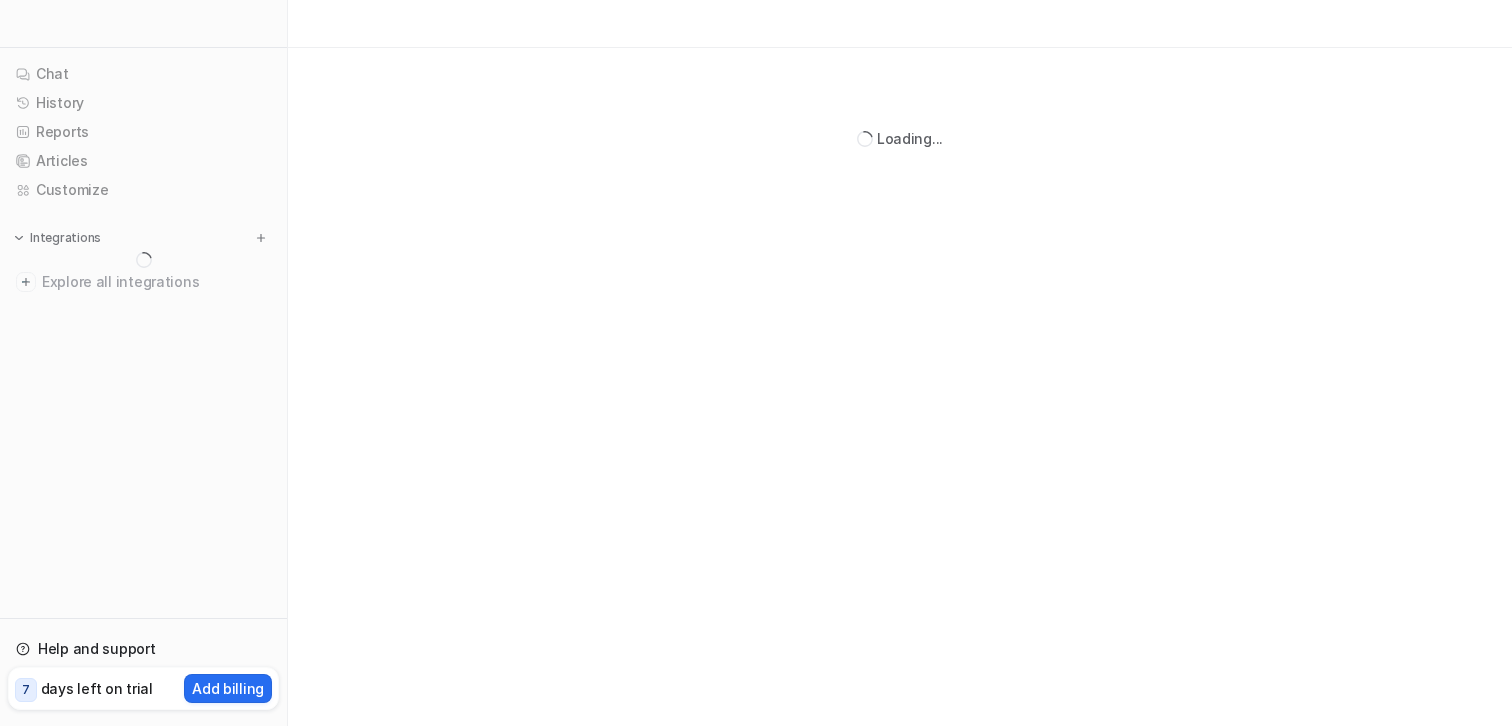 scroll, scrollTop: 0, scrollLeft: 0, axis: both 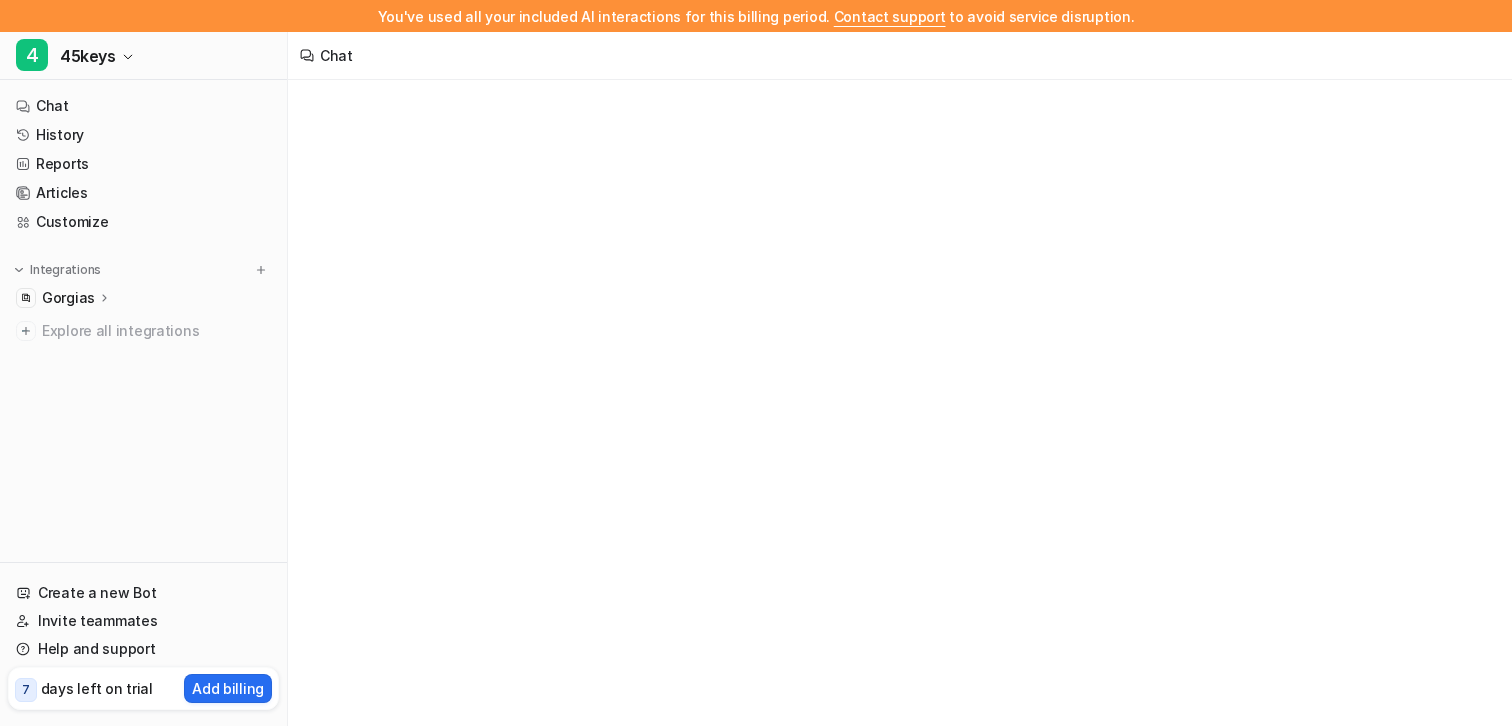 click on "Gorgias" at bounding box center [68, 298] 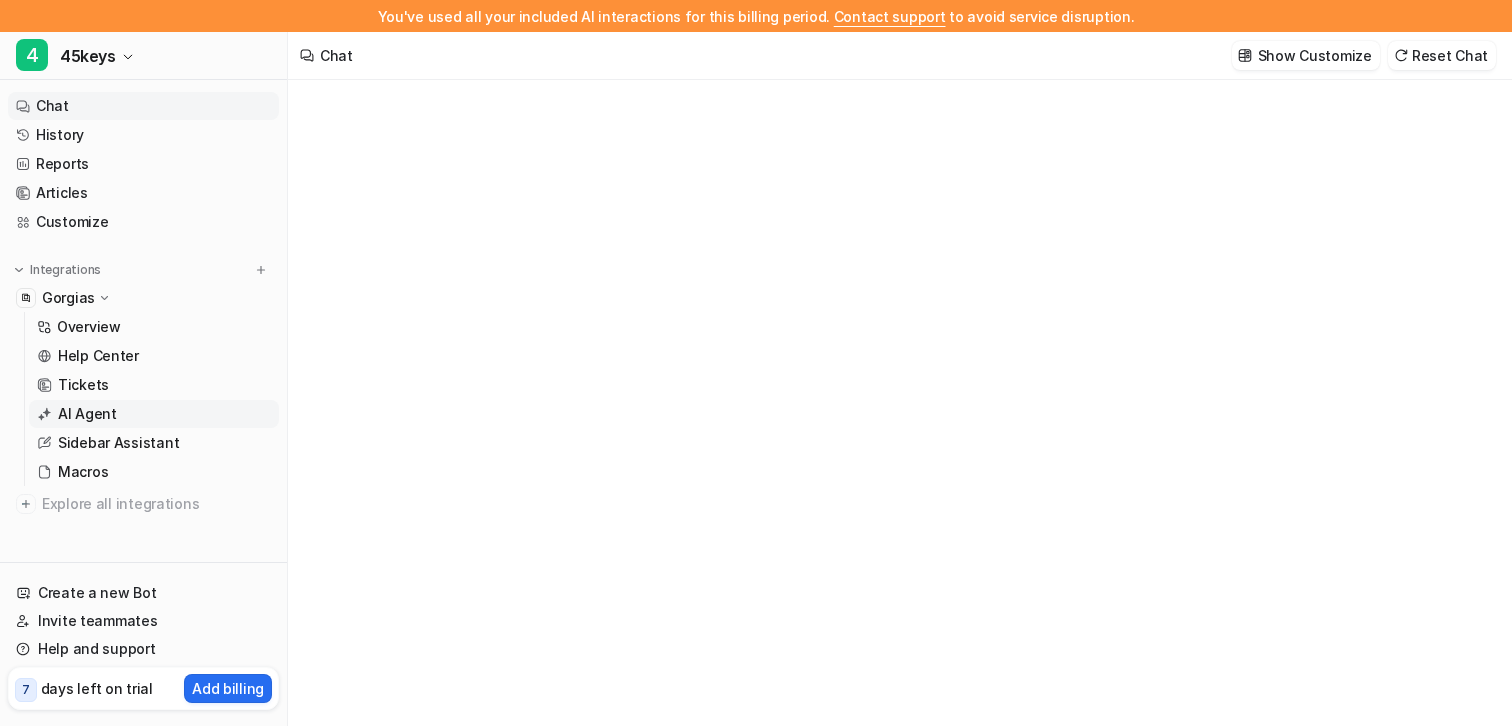 type on "**********" 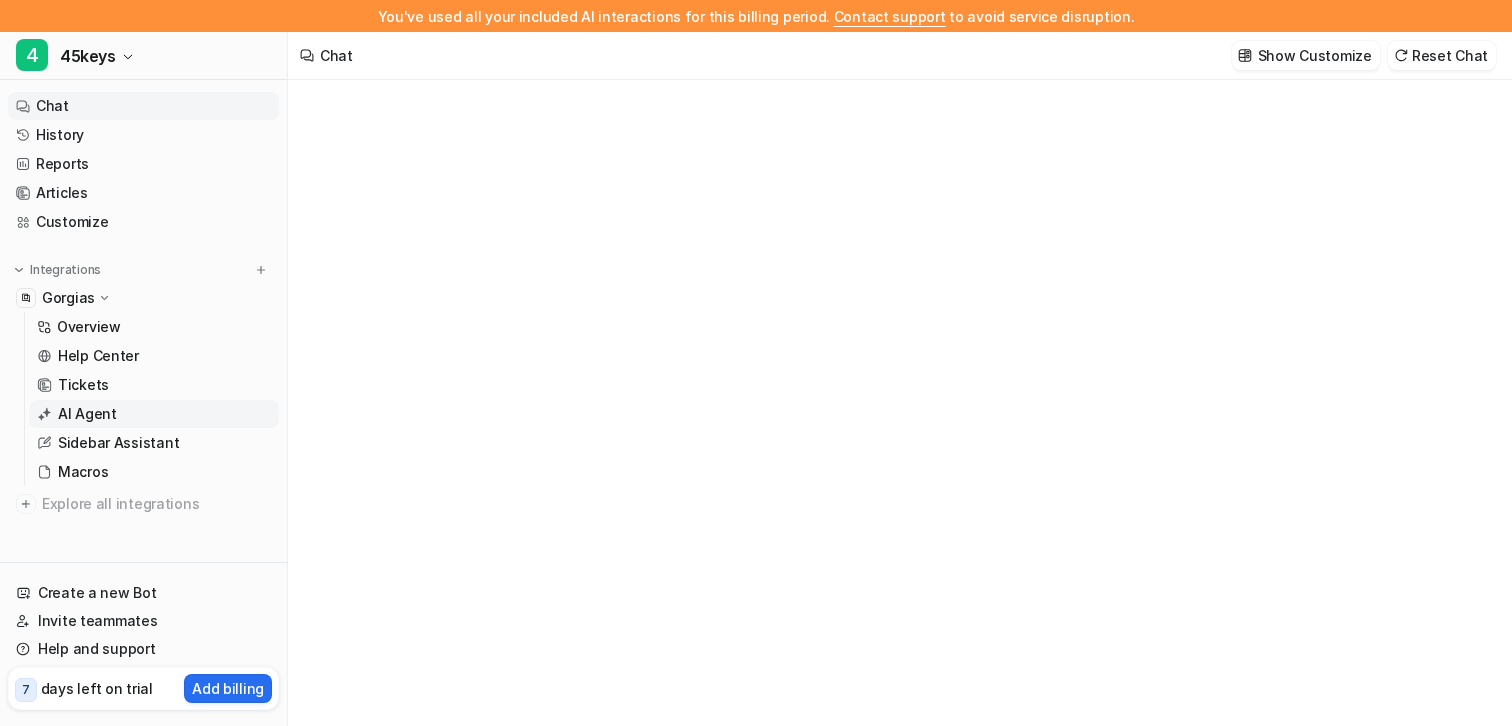 click on "AI Agent" at bounding box center (87, 414) 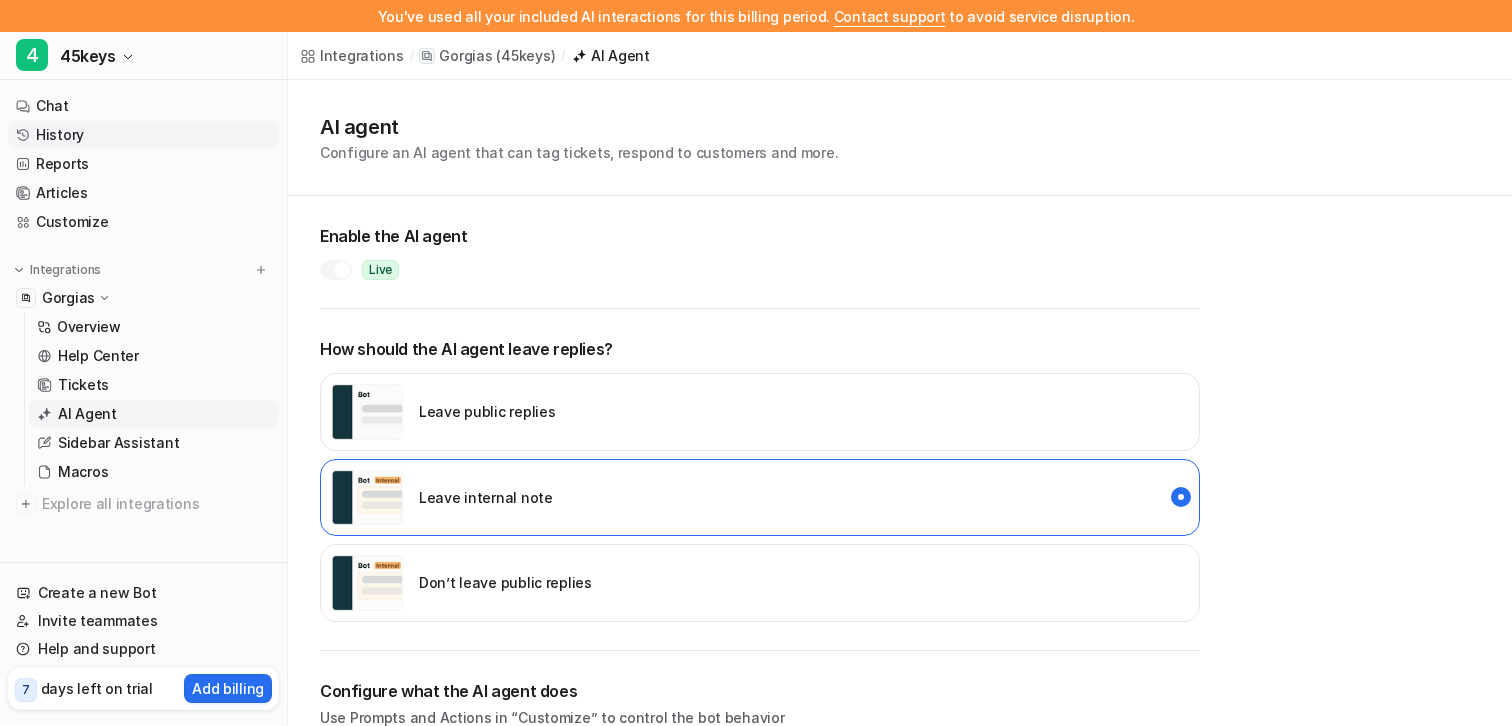 click on "History" at bounding box center [143, 135] 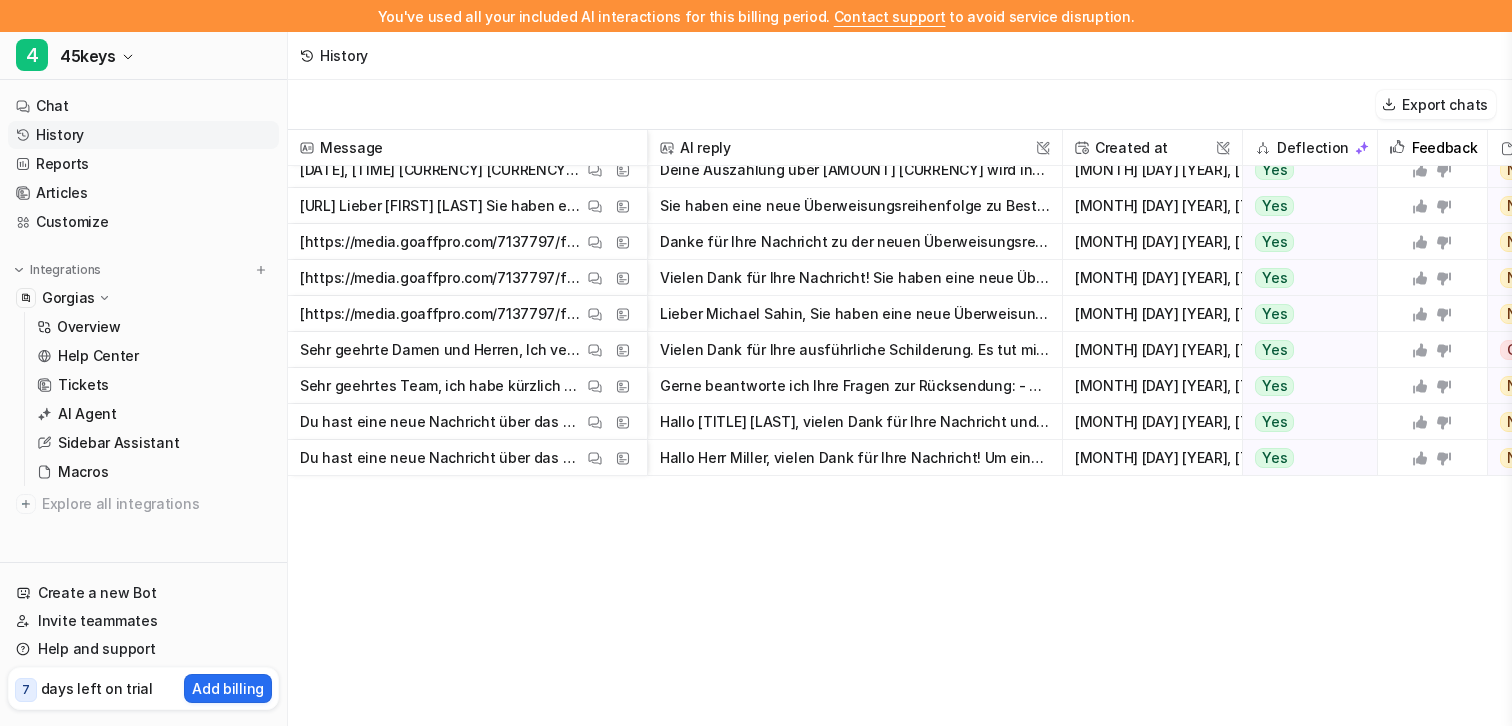 scroll, scrollTop: 0, scrollLeft: 0, axis: both 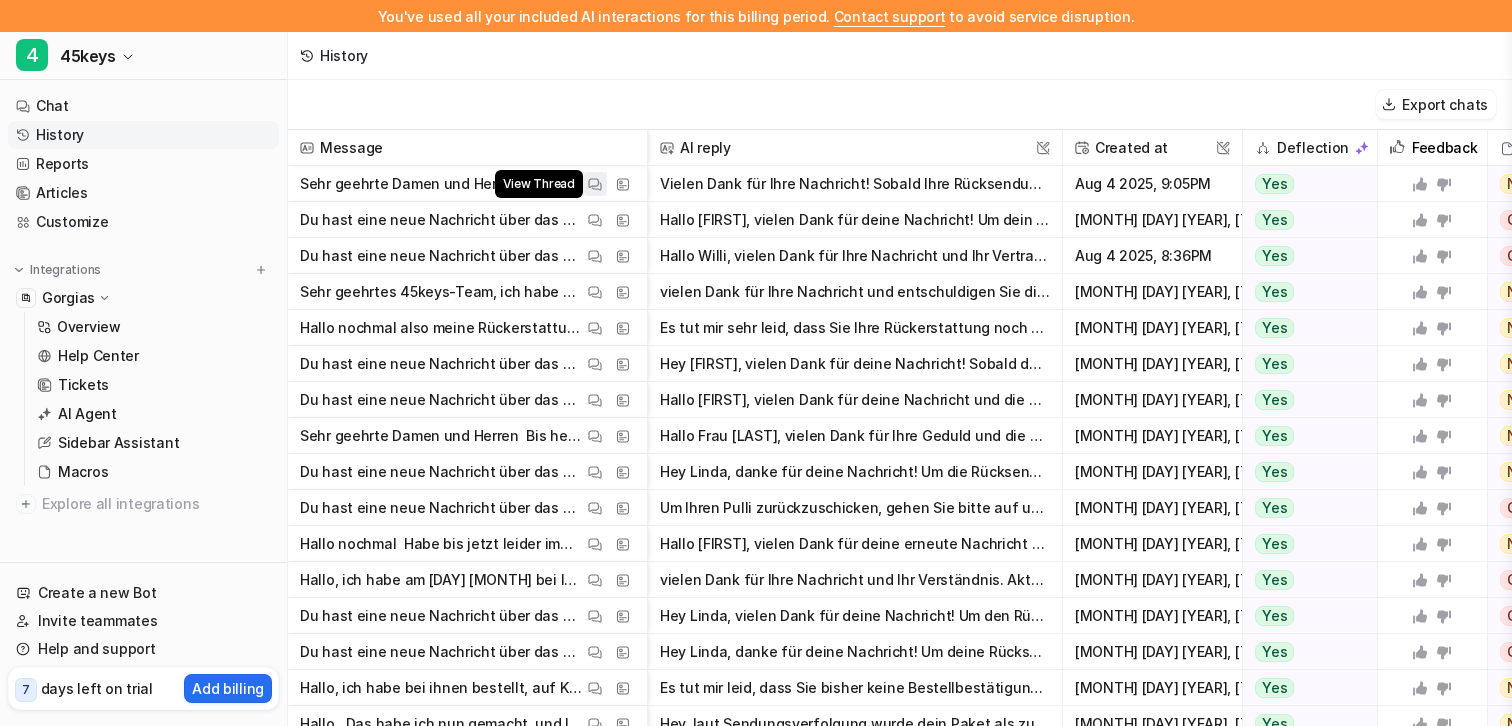 click on "View Thread" at bounding box center (595, 184) 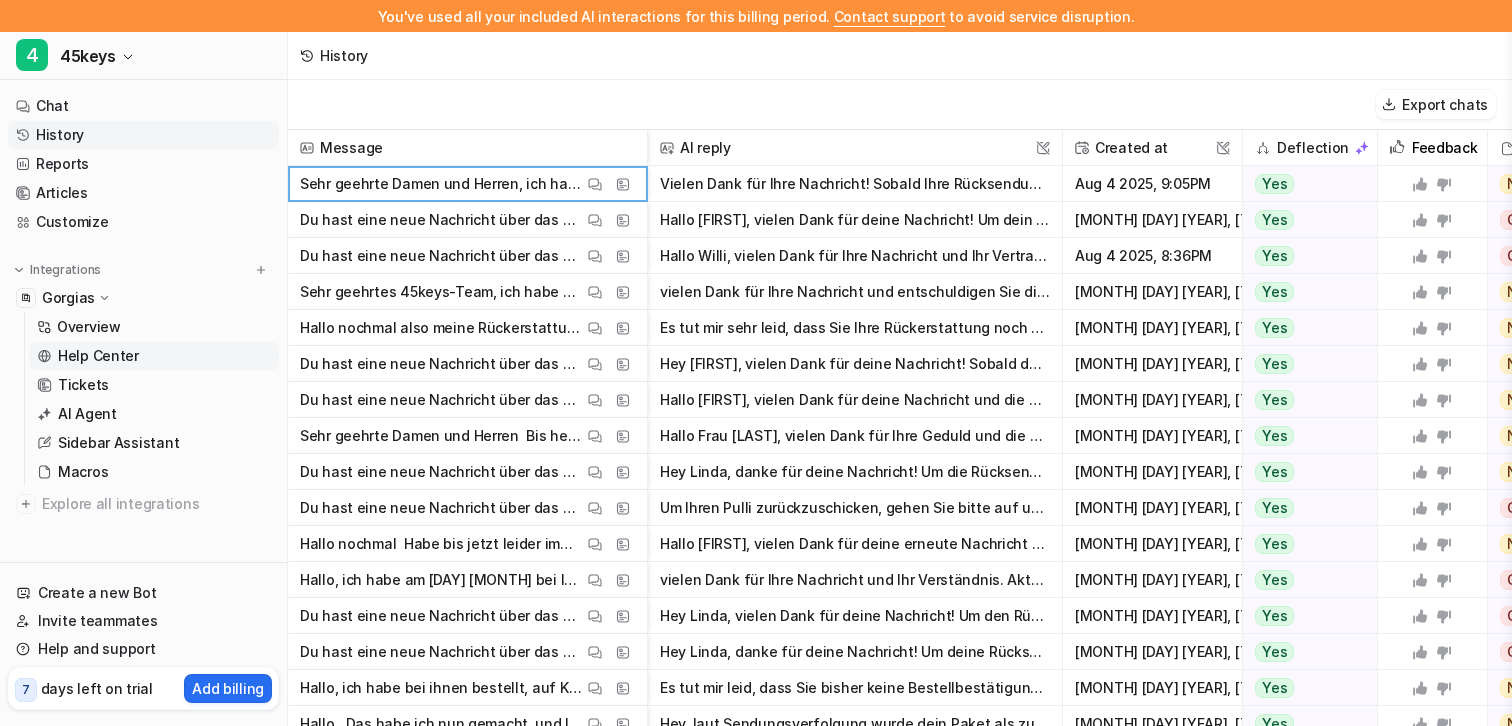 click on "Help Center" at bounding box center [154, 356] 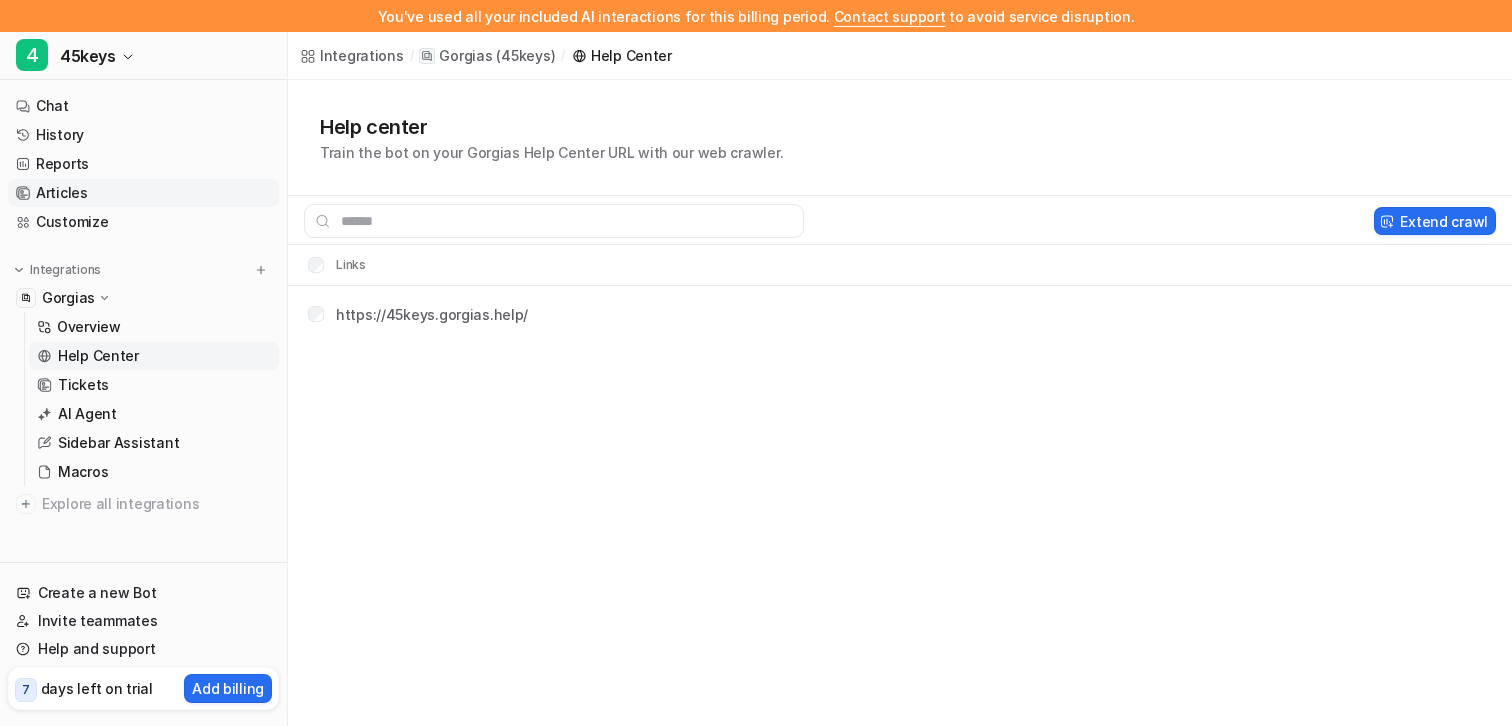 click on "Articles" at bounding box center (143, 193) 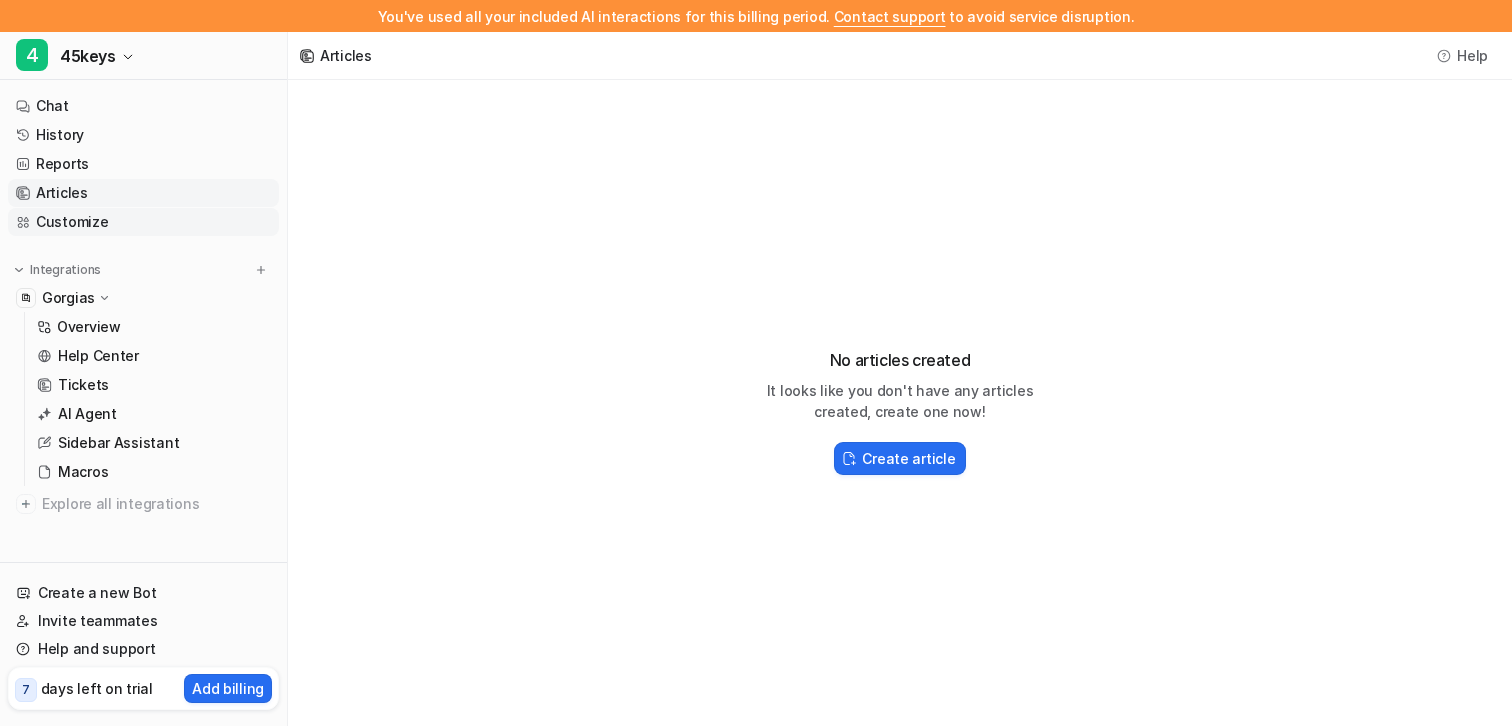 click on "Customize" at bounding box center (143, 222) 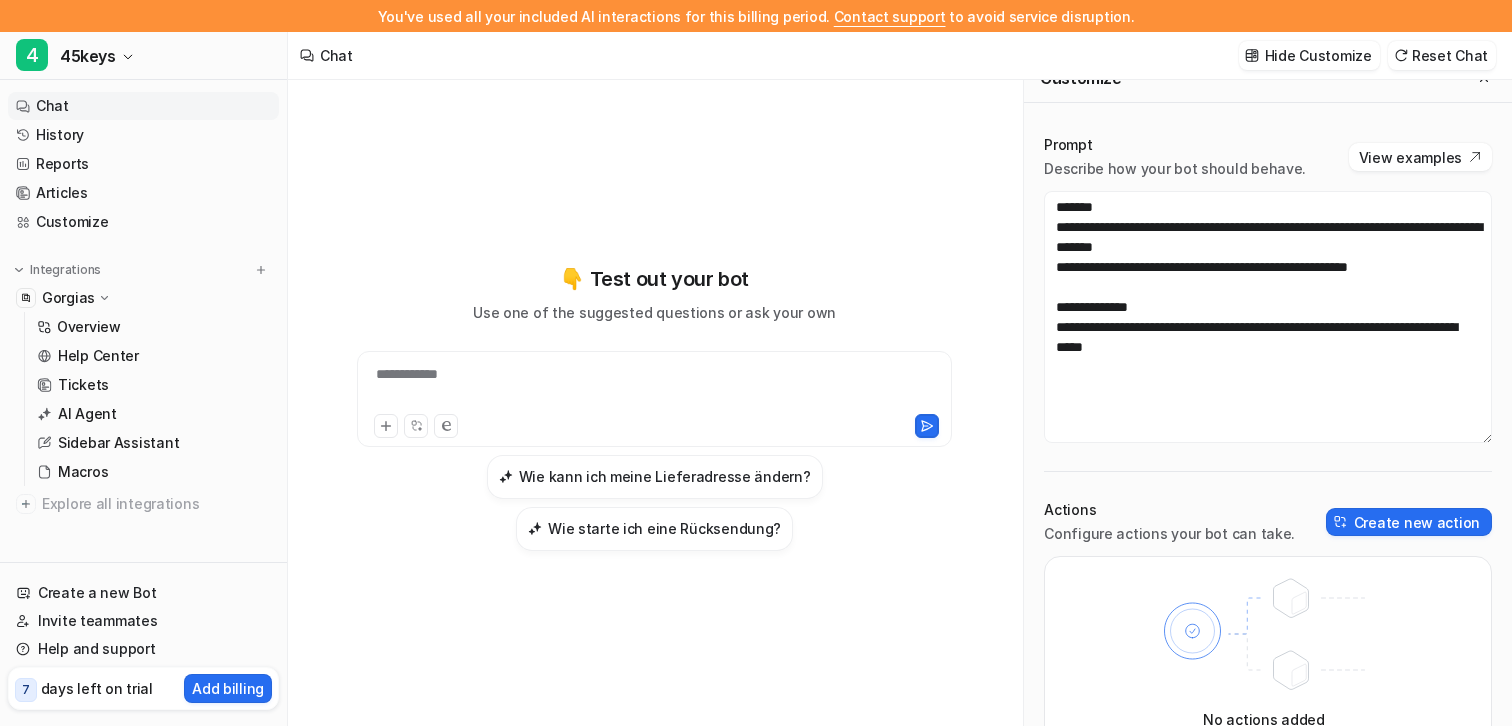 scroll, scrollTop: 28, scrollLeft: 0, axis: vertical 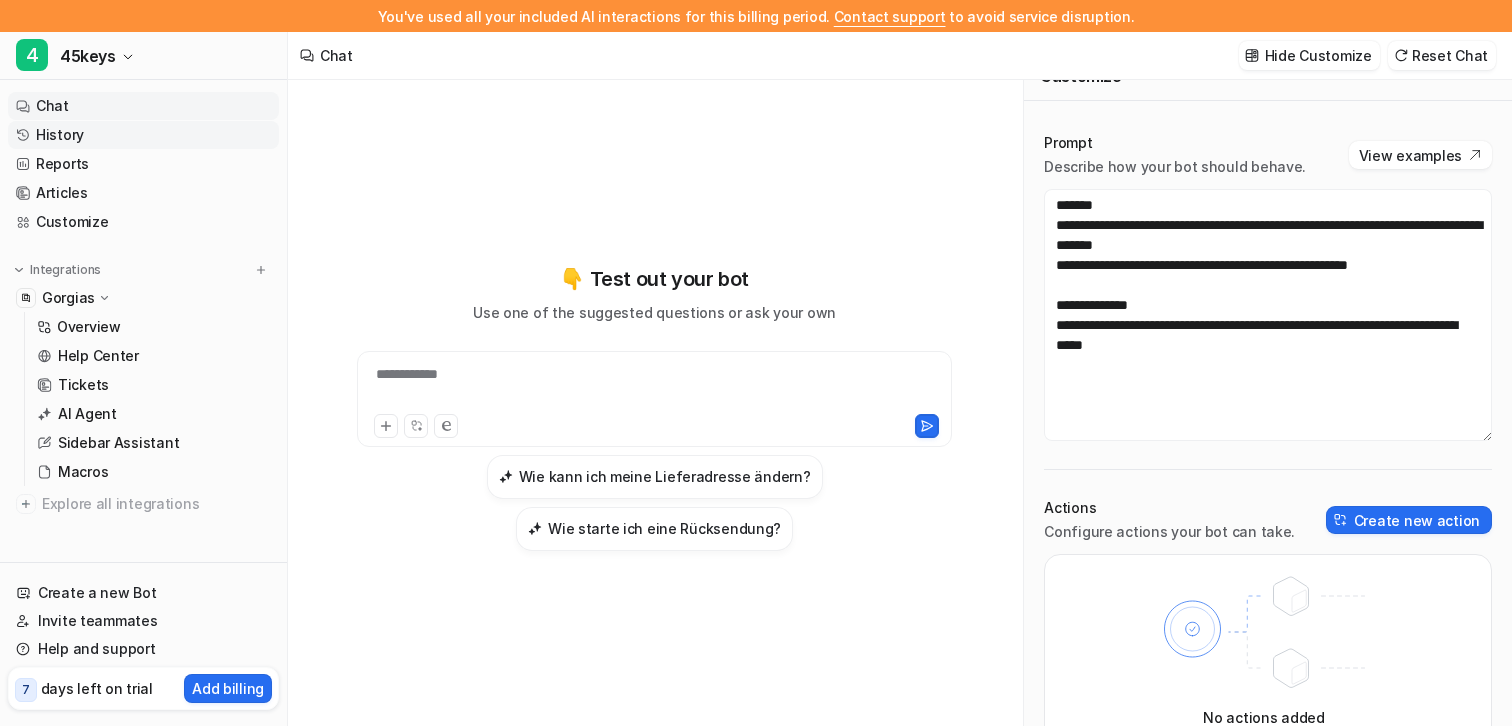 click on "History" at bounding box center (143, 135) 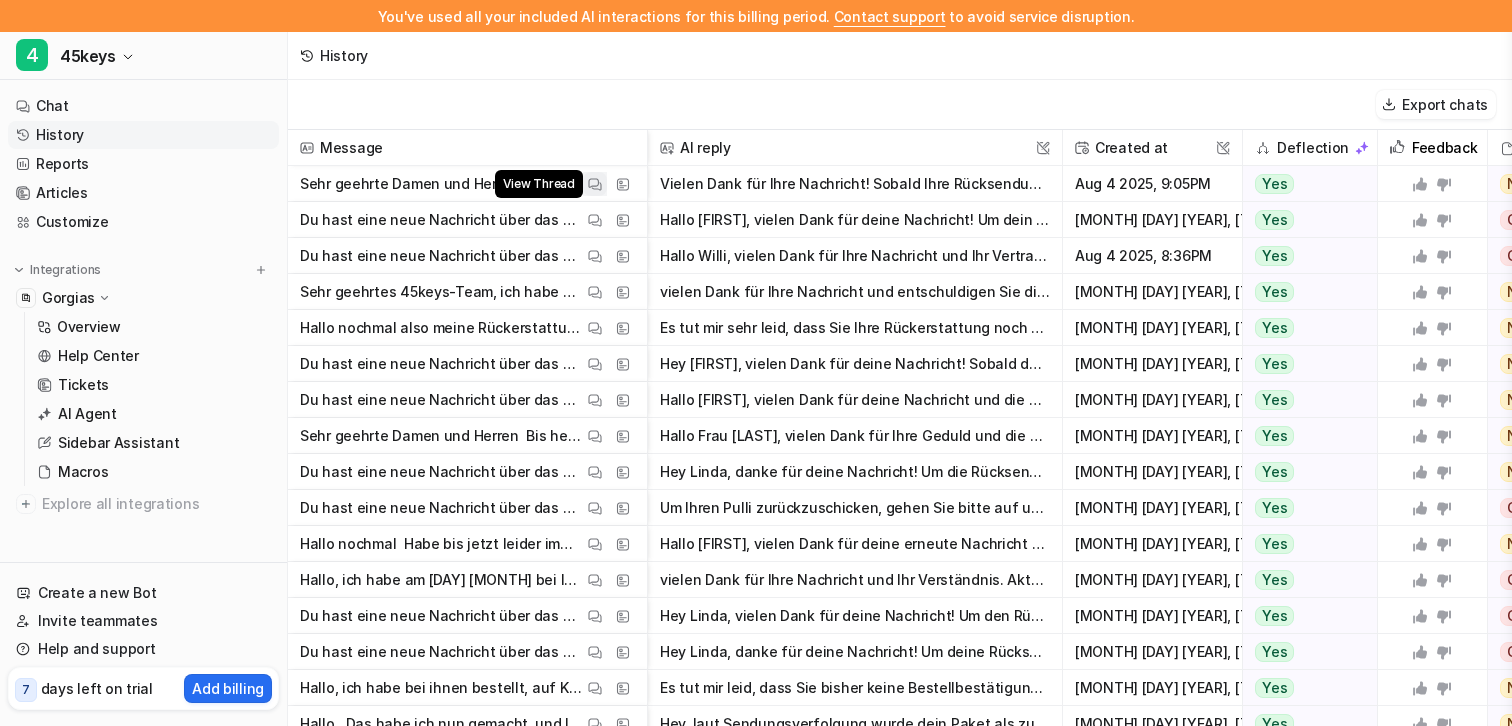 click at bounding box center [595, 184] 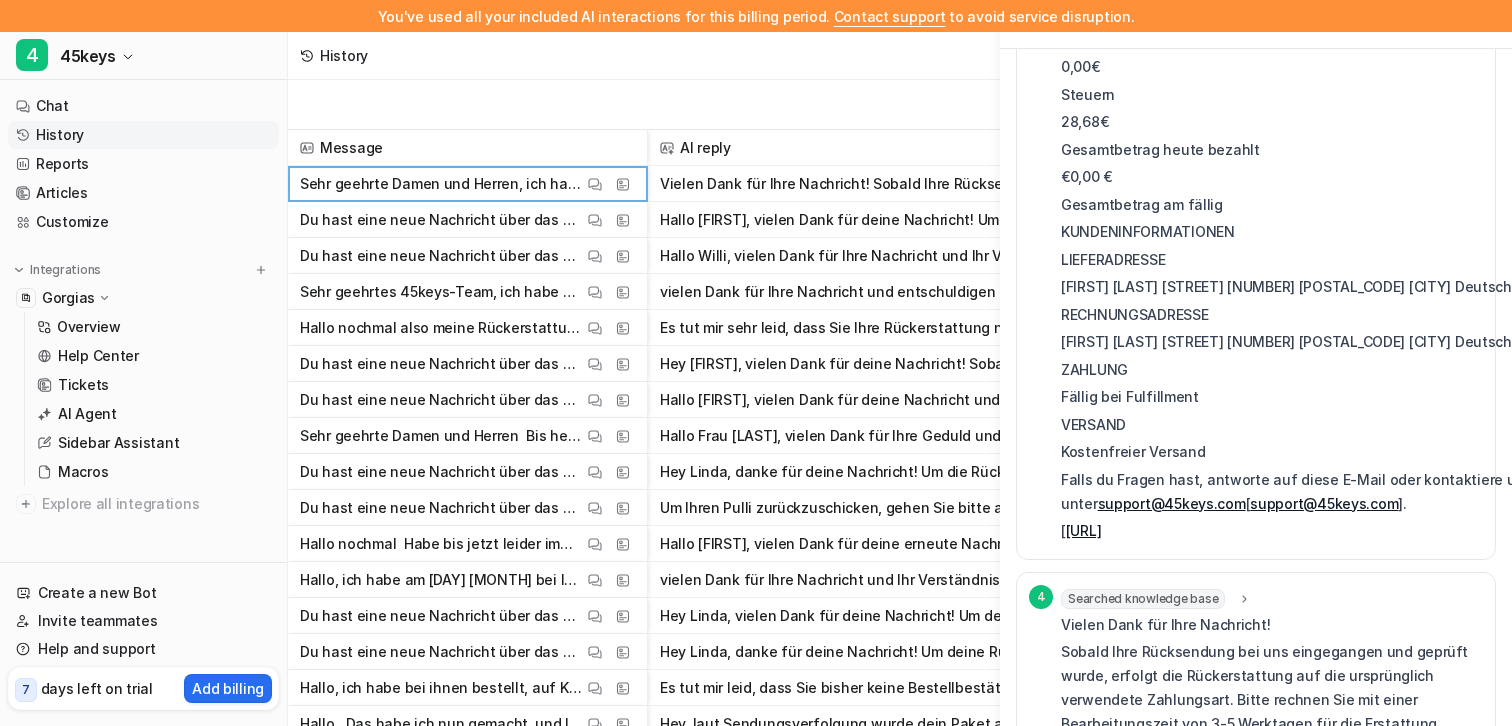 scroll, scrollTop: 1418, scrollLeft: 0, axis: vertical 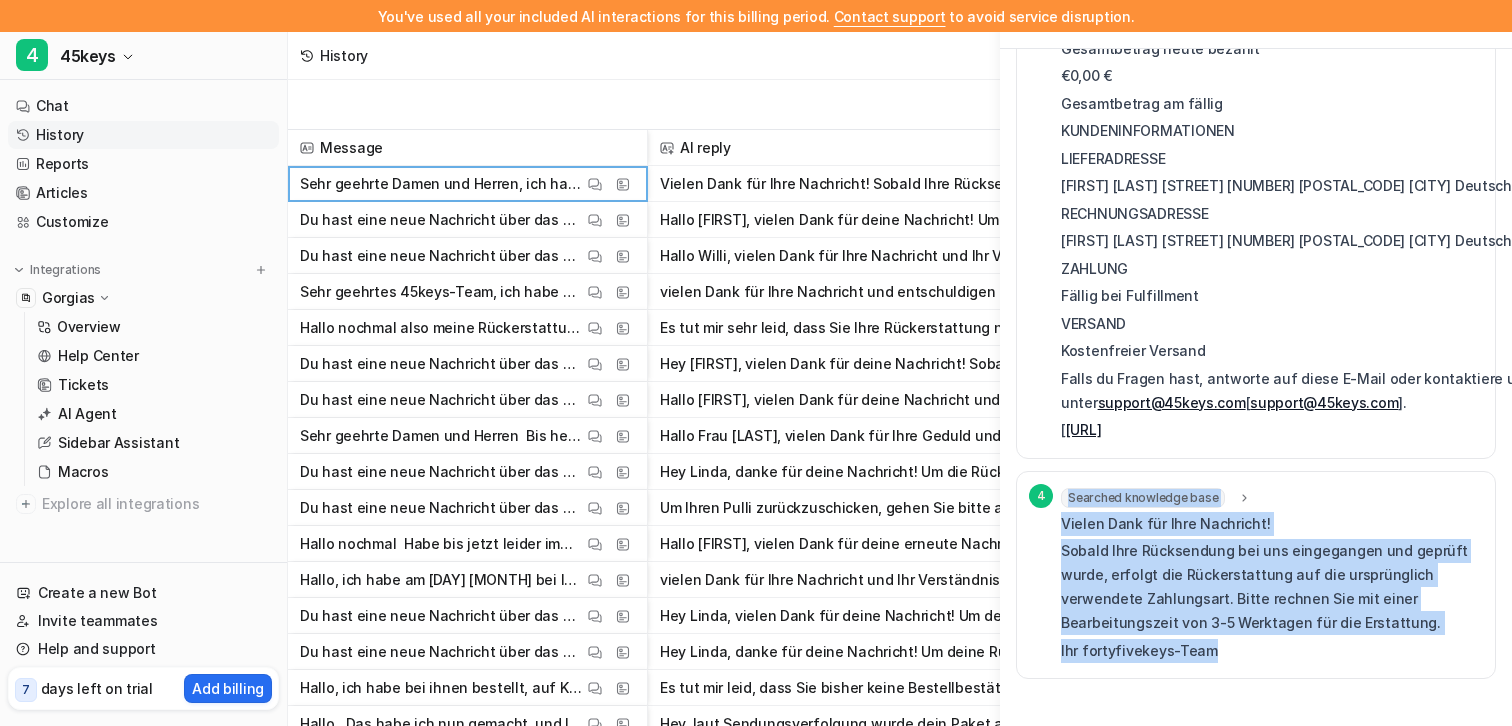 drag, startPoint x: 1060, startPoint y: 527, endPoint x: 1218, endPoint y: 655, distance: 203.34207 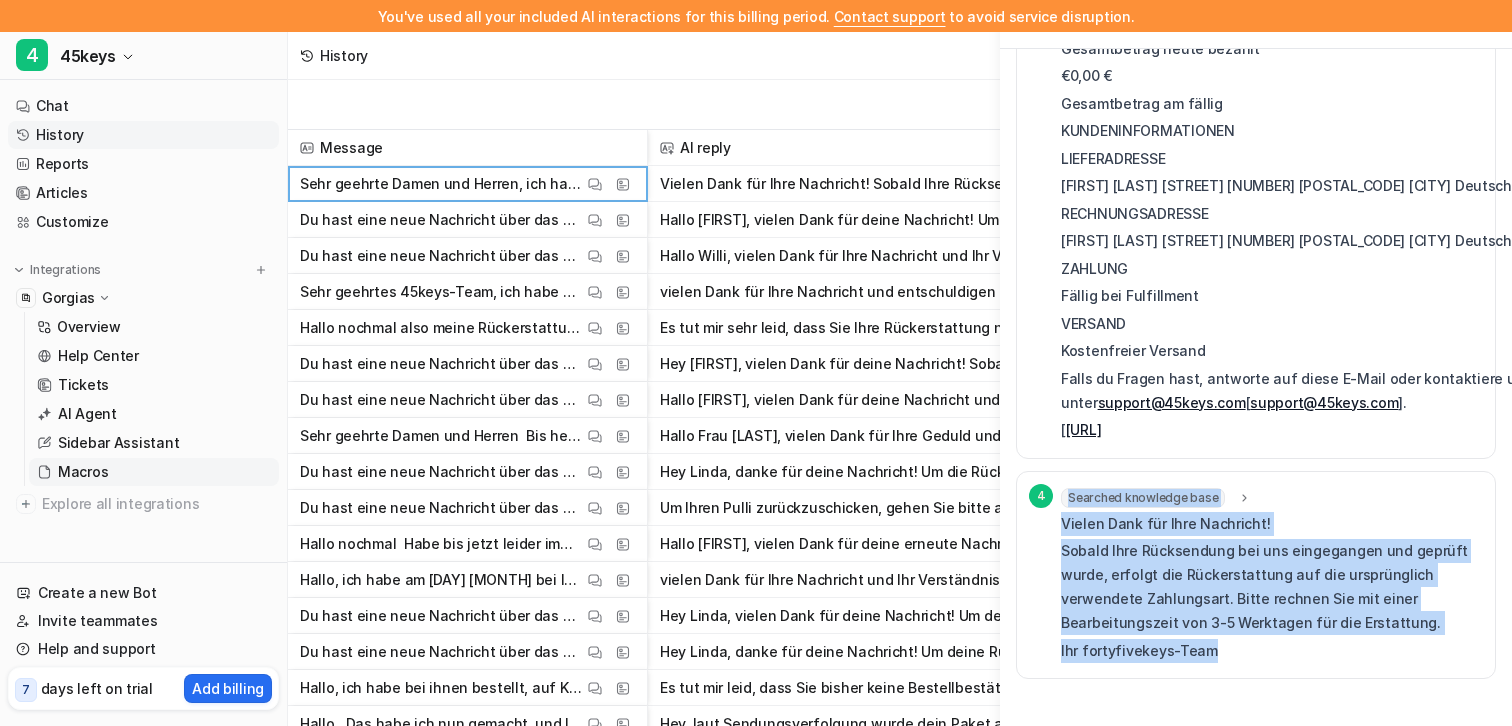click on "Macros" at bounding box center [154, 472] 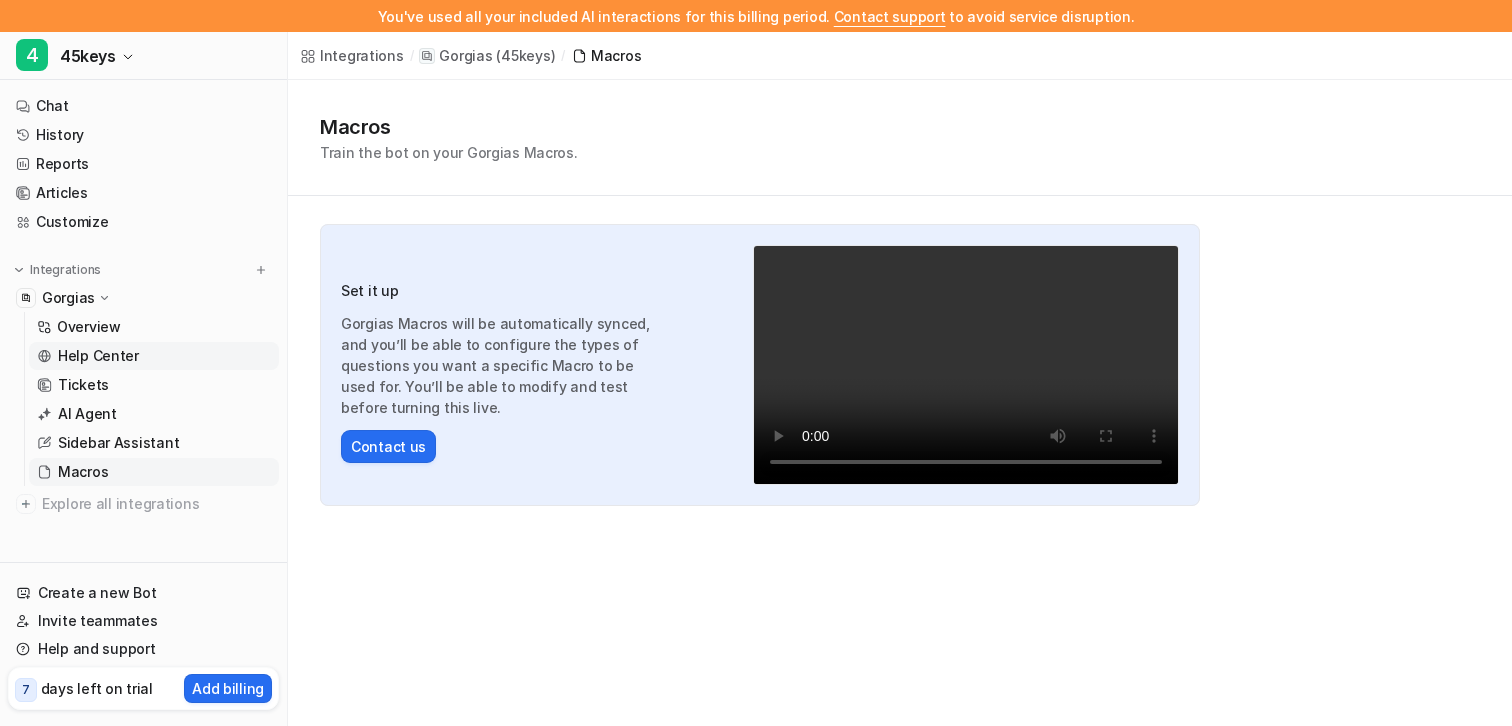 click on "Help Center" at bounding box center [98, 356] 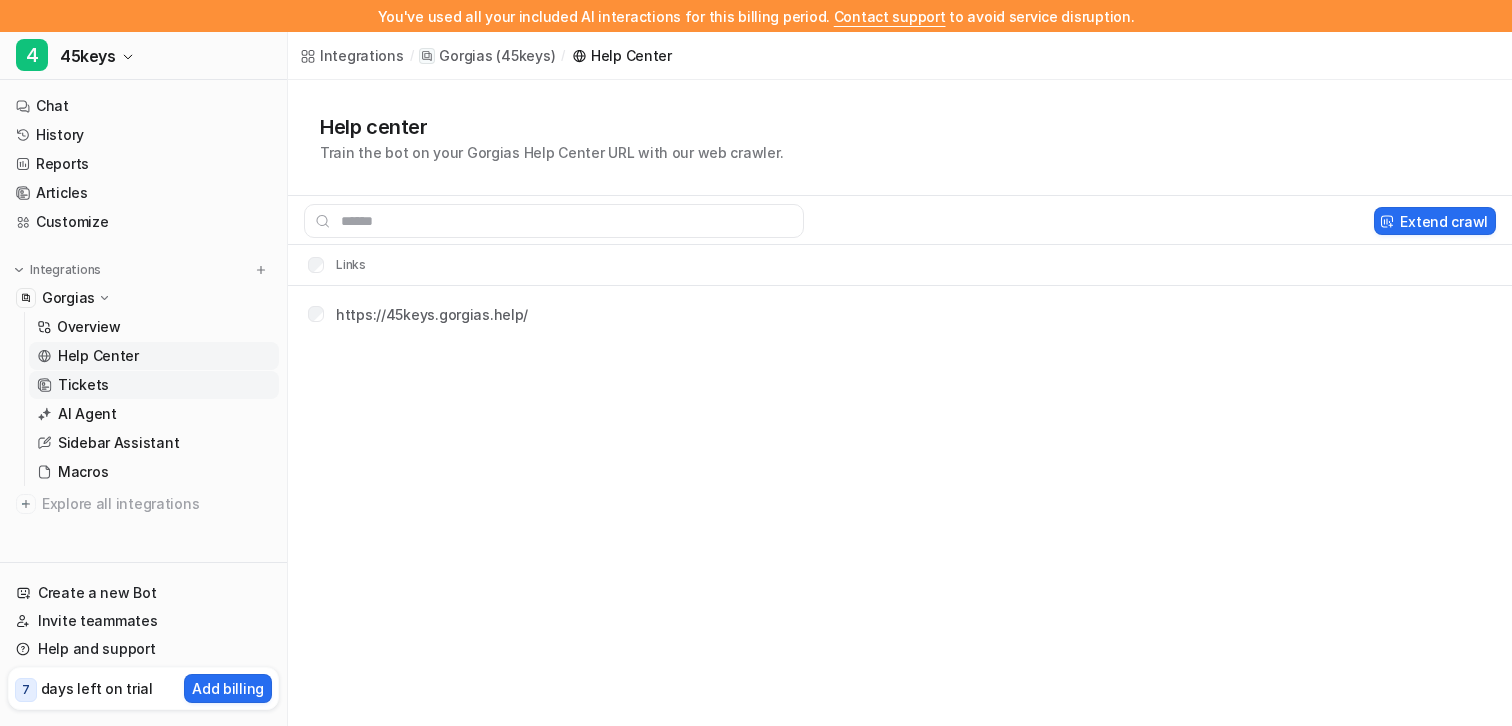 click on "Tickets" at bounding box center (154, 385) 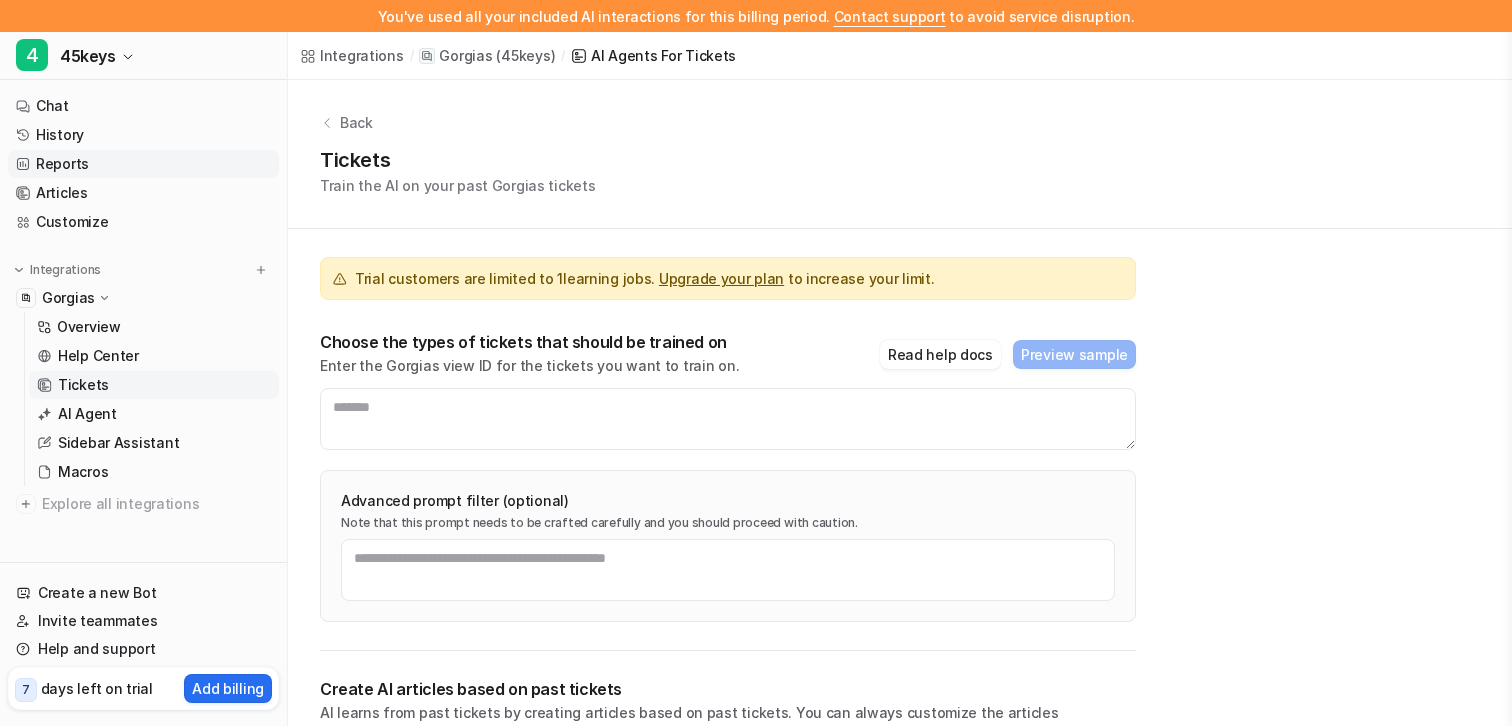 click on "Reports" at bounding box center (143, 164) 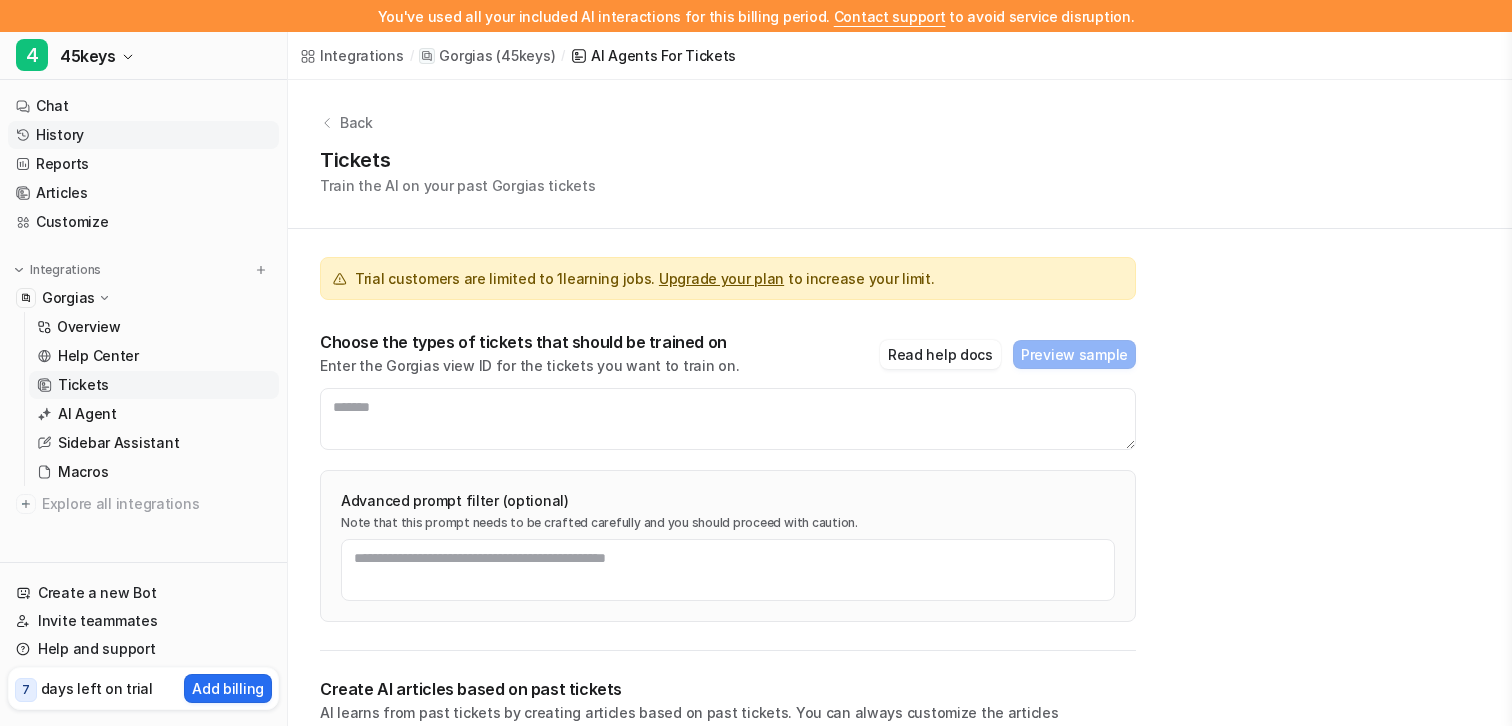 click on "History" at bounding box center (143, 135) 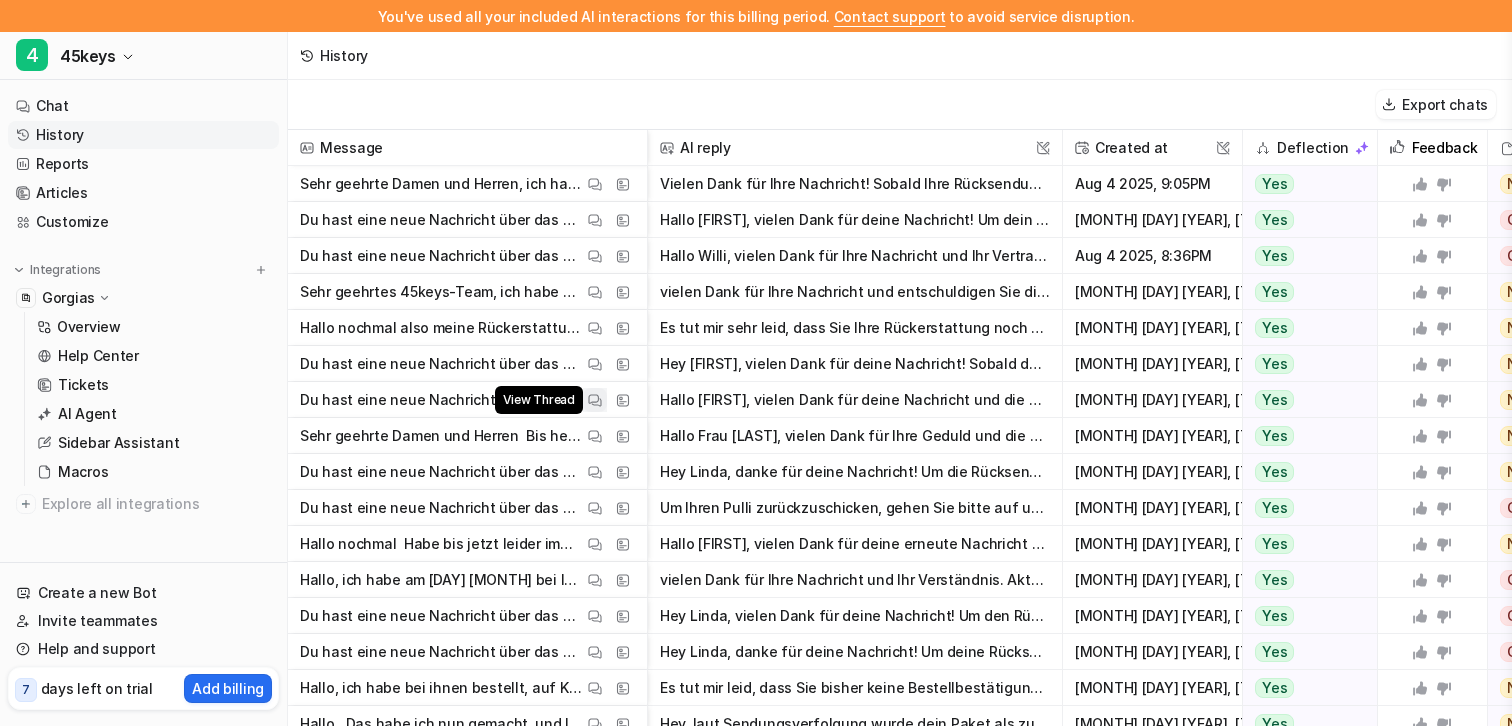 click at bounding box center [595, 400] 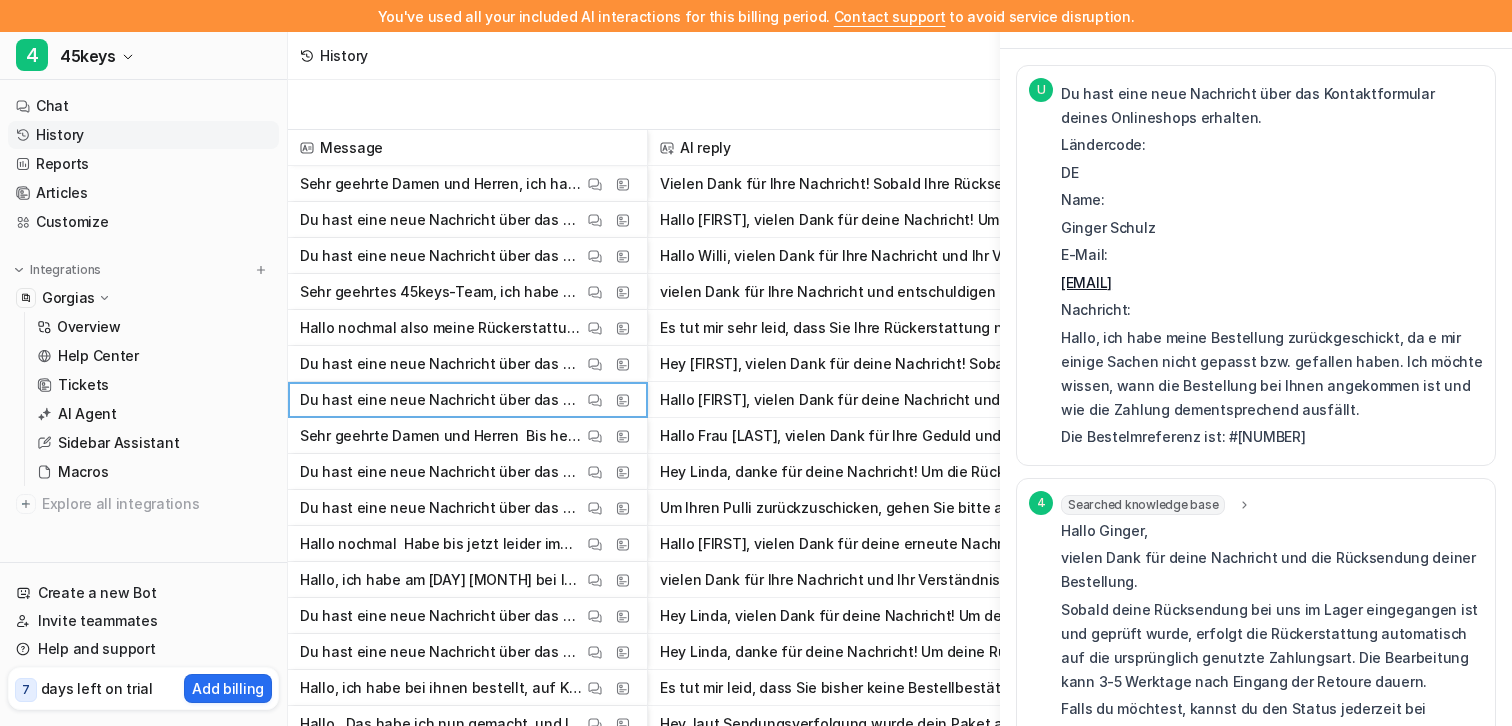 scroll, scrollTop: 106, scrollLeft: 0, axis: vertical 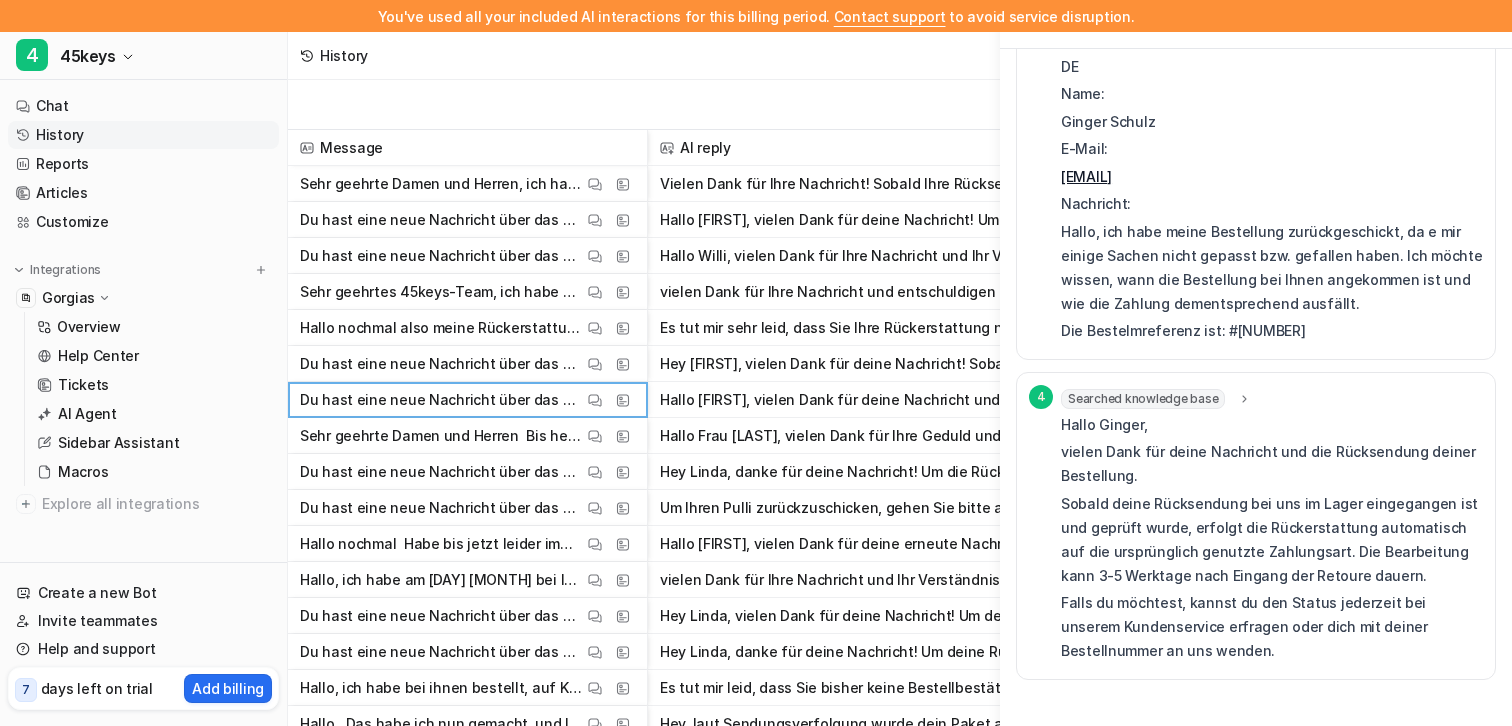click on "Hallo Ginger," at bounding box center [1272, 425] 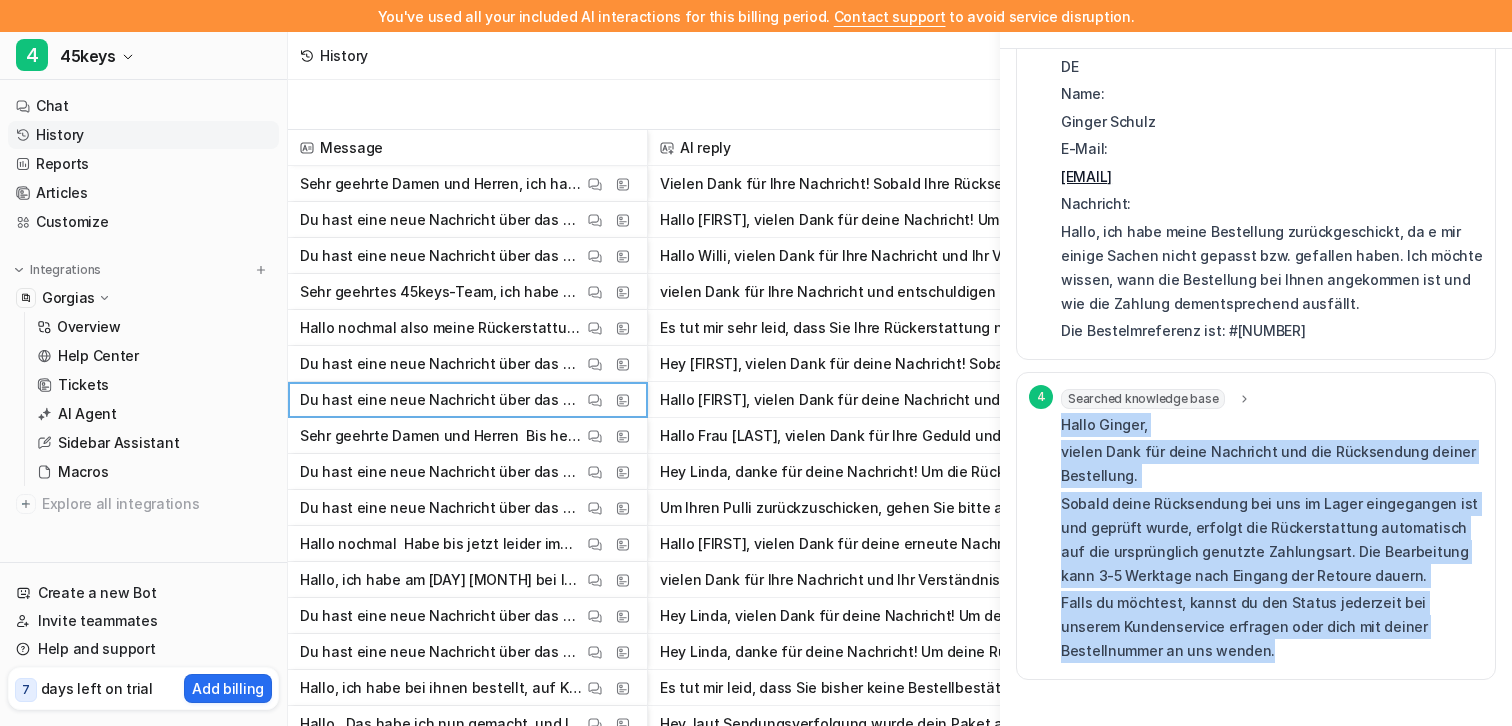 drag, startPoint x: 1063, startPoint y: 423, endPoint x: 1145, endPoint y: 649, distance: 240.4163 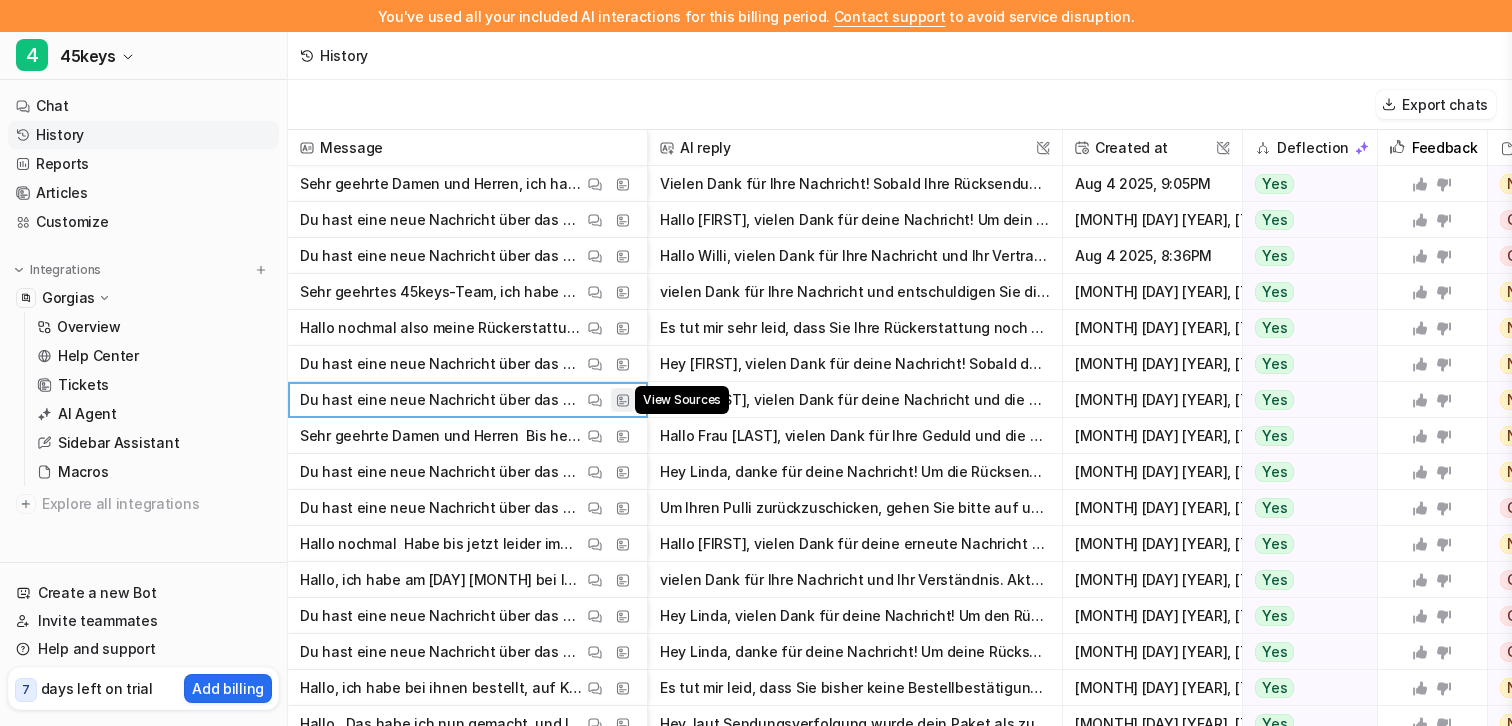 click at bounding box center [623, 400] 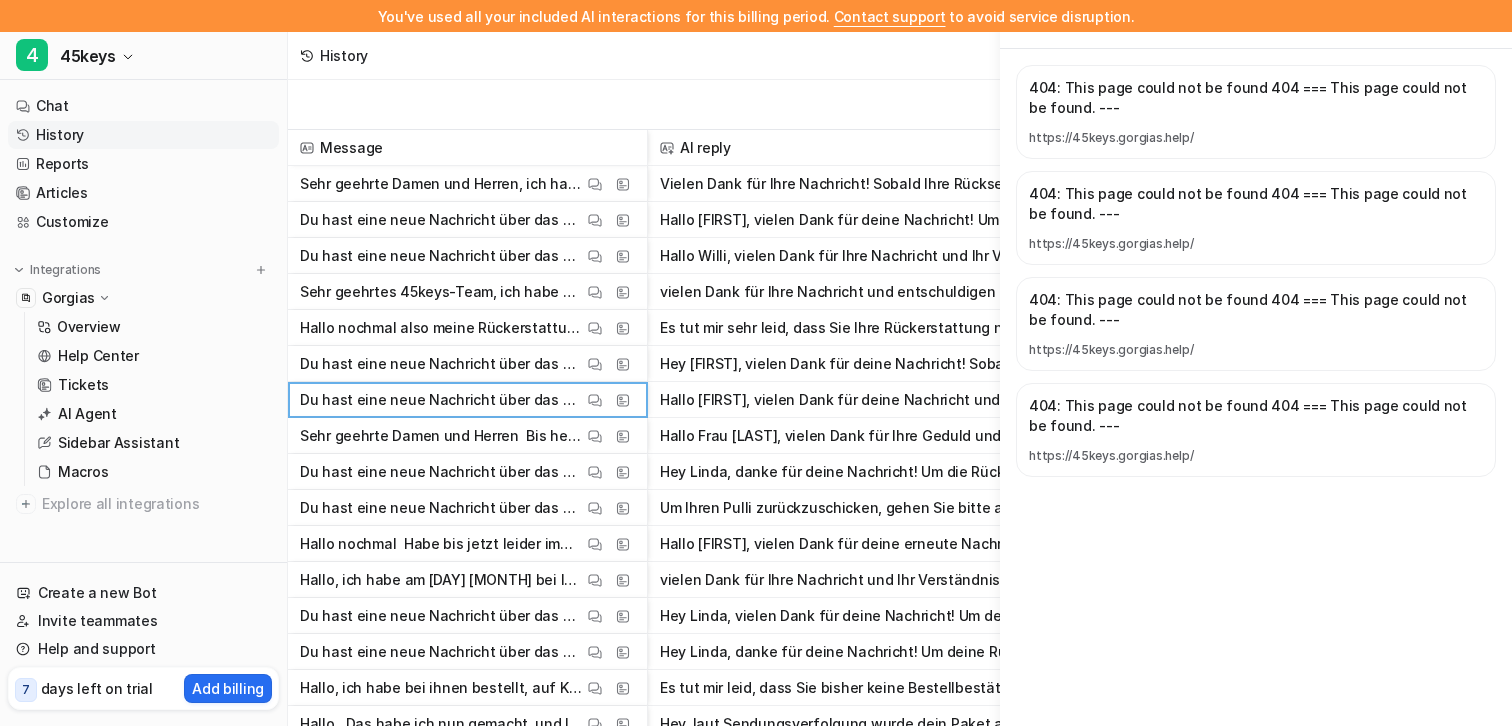 scroll, scrollTop: 18, scrollLeft: 0, axis: vertical 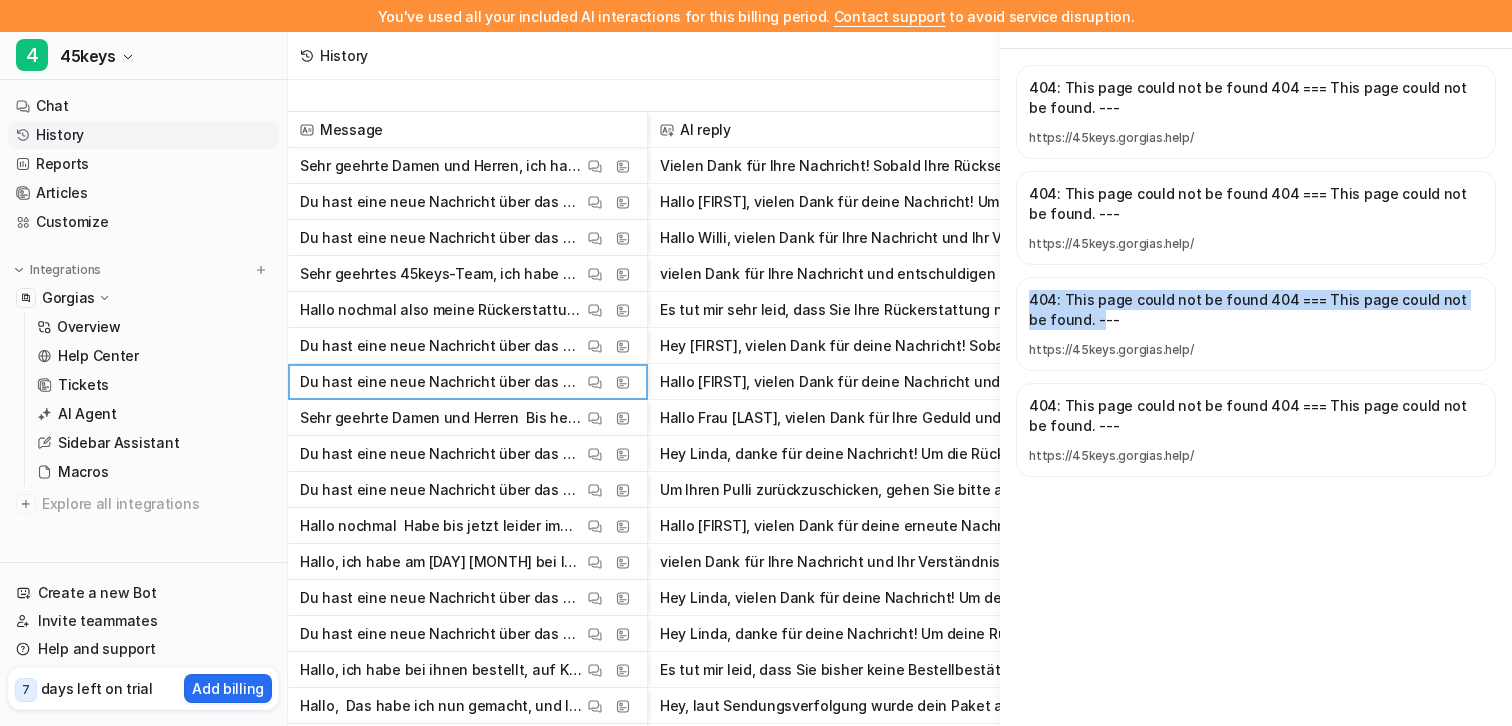 drag, startPoint x: 1032, startPoint y: 302, endPoint x: 1081, endPoint y: 325, distance: 54.129475 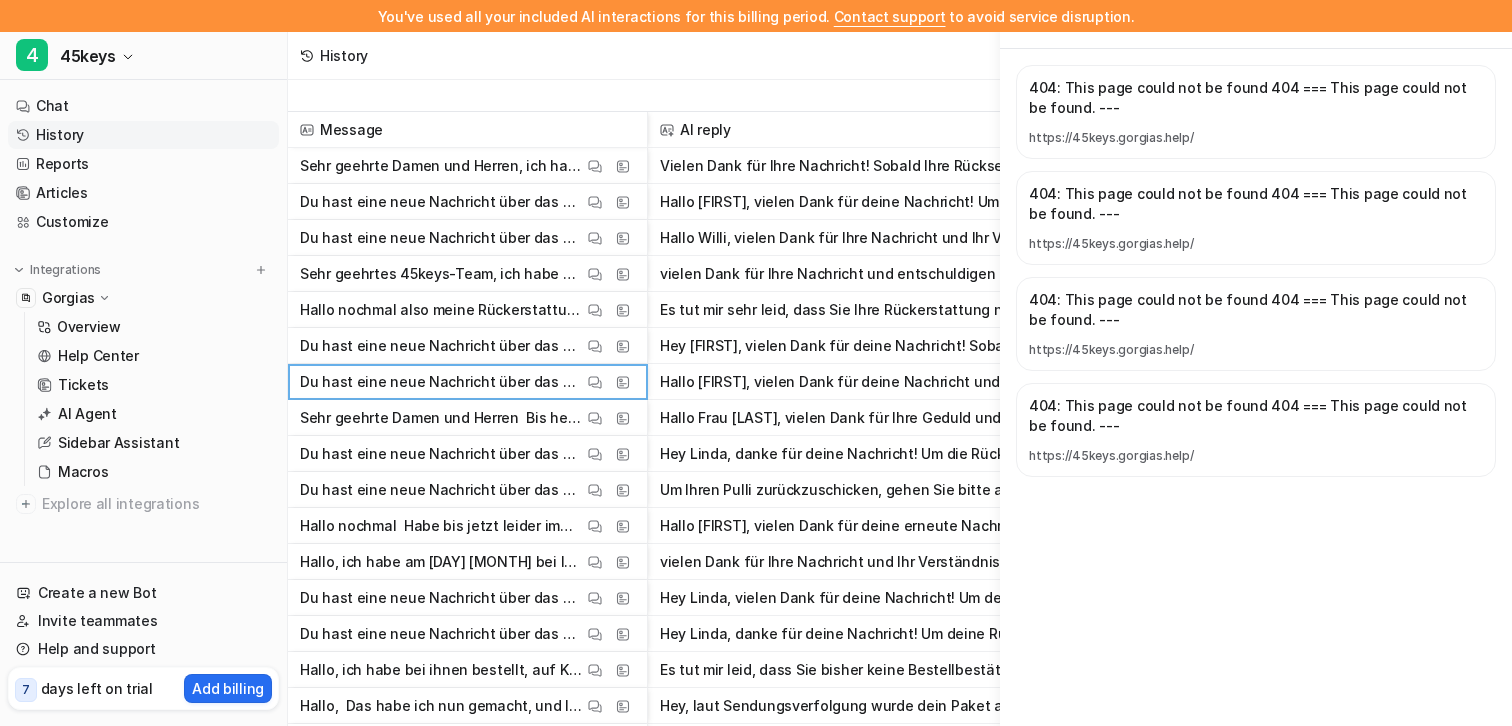 click on "404: This page could not be found 404 === This page could not be found. ---
https://45keys.gorgias.help/ 404: This page could not be found 404 === This page could not be found. ---
https://45keys.gorgias.help/ 404: This page could not be found 404 === This page could not be found. ---
https://45keys.gorgias.help/ 404: This page could not be found 404 === This page could not be found. ---
https://45keys.gorgias.help/" at bounding box center [1256, 311] 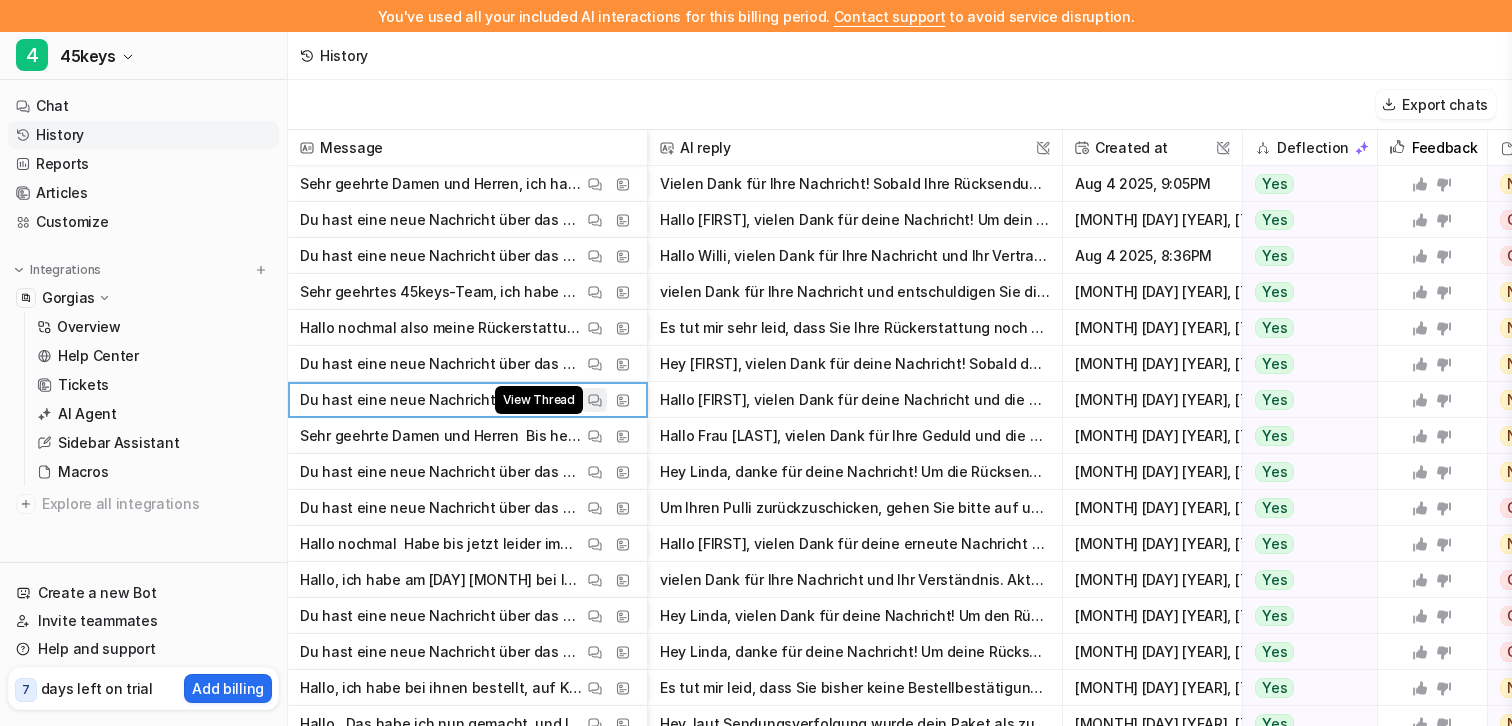 click at bounding box center (595, 400) 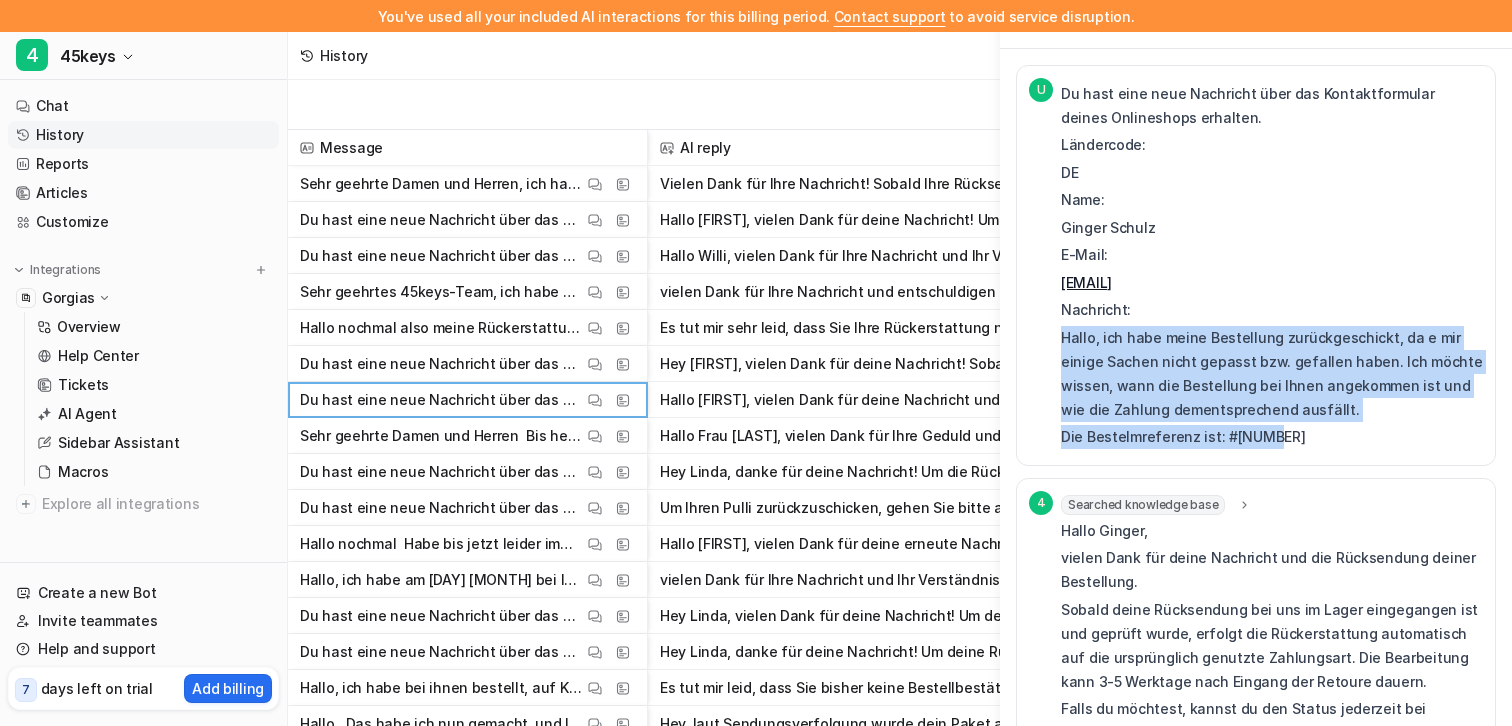drag, startPoint x: 1062, startPoint y: 339, endPoint x: 1280, endPoint y: 432, distance: 237.00844 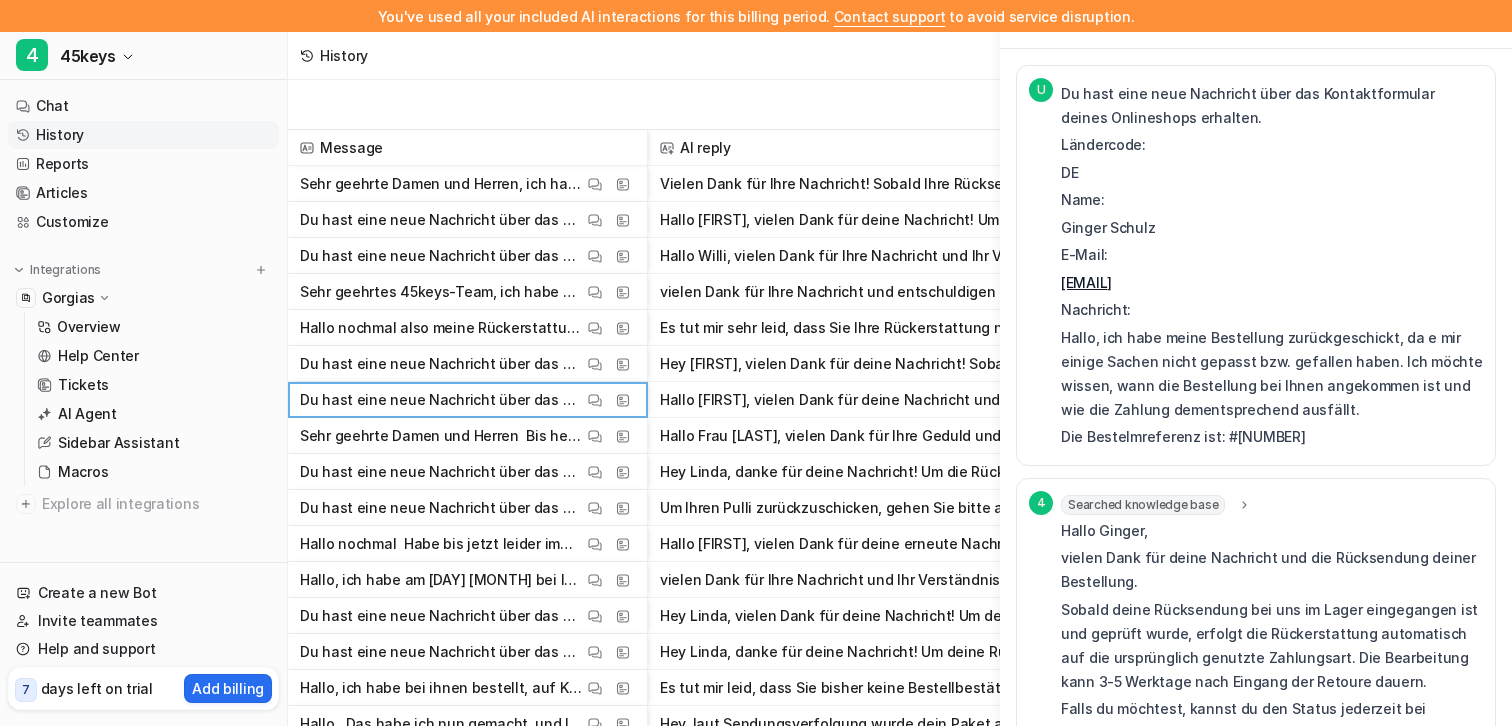 click on "Export chats" at bounding box center (900, 105) 